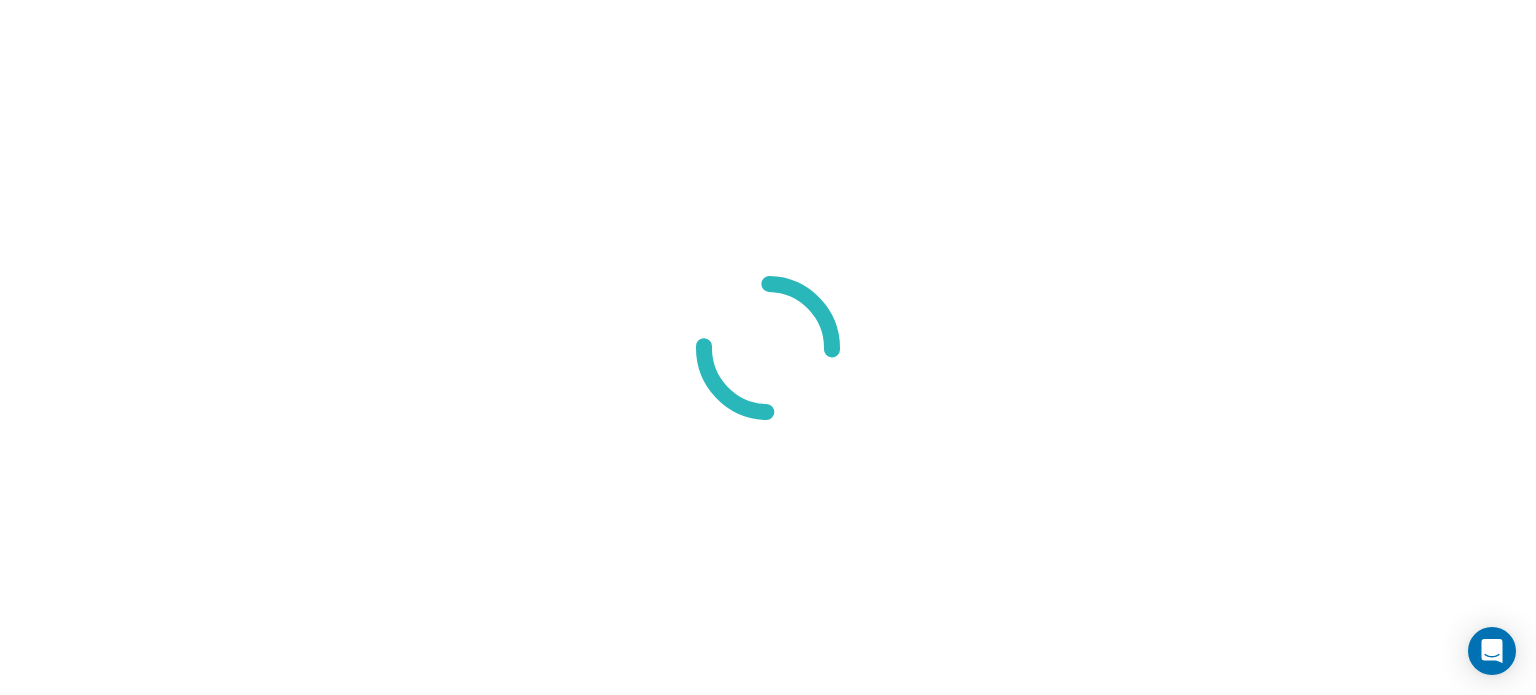 scroll, scrollTop: 0, scrollLeft: 0, axis: both 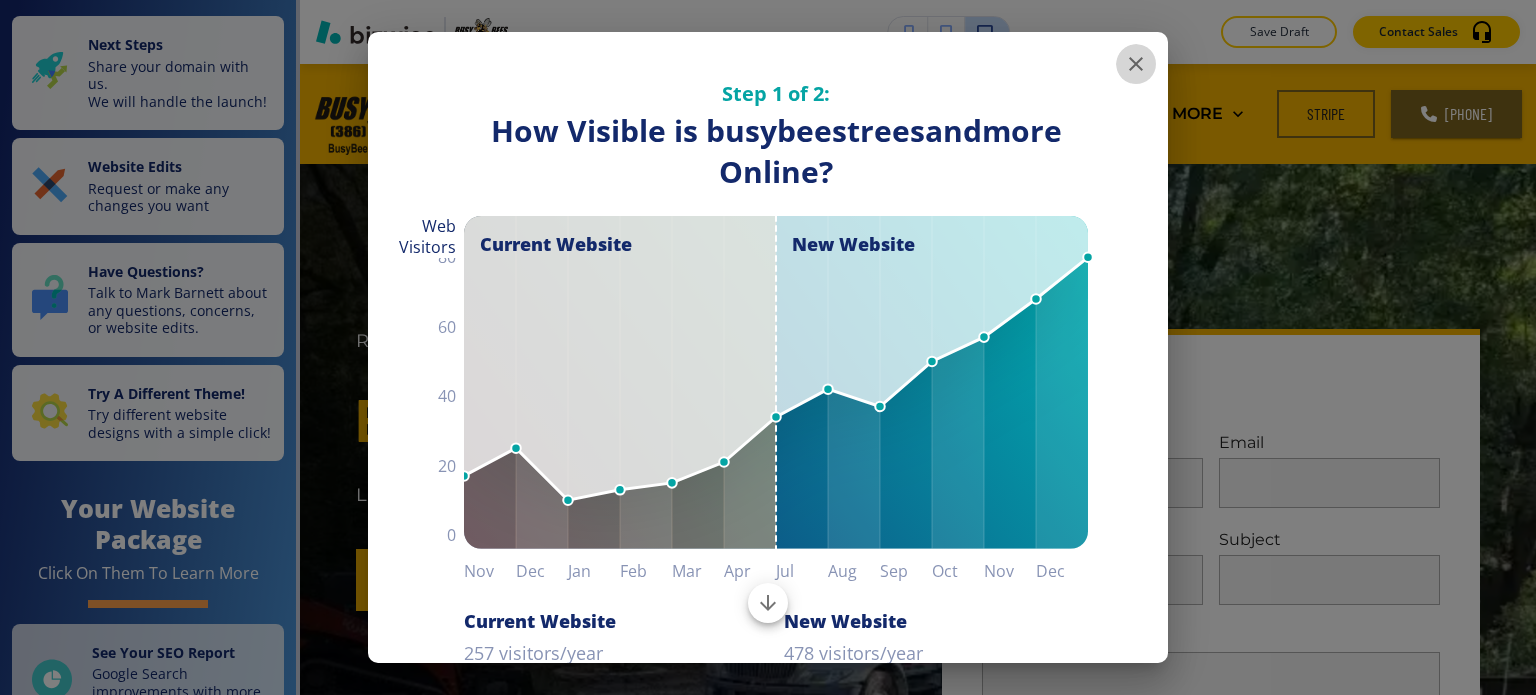 click at bounding box center (1136, 64) 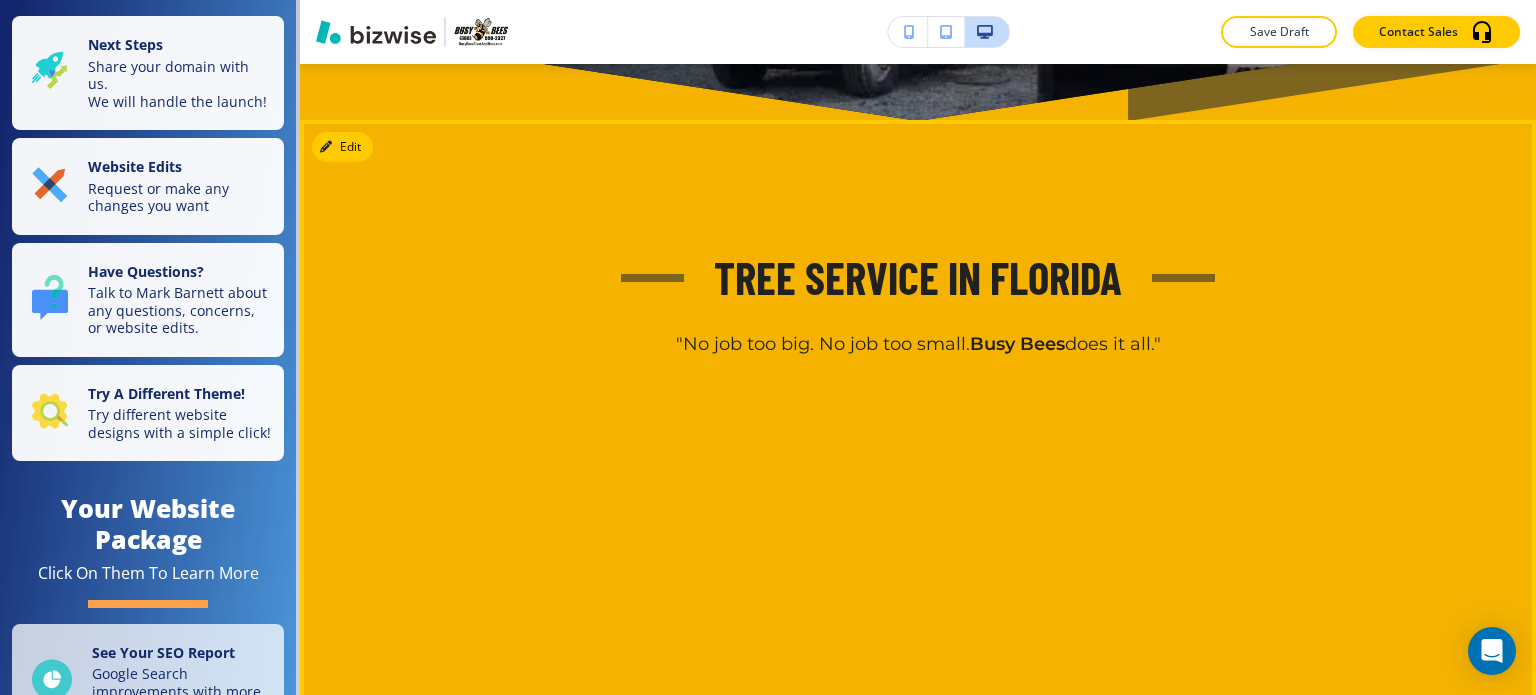 scroll, scrollTop: 987, scrollLeft: 0, axis: vertical 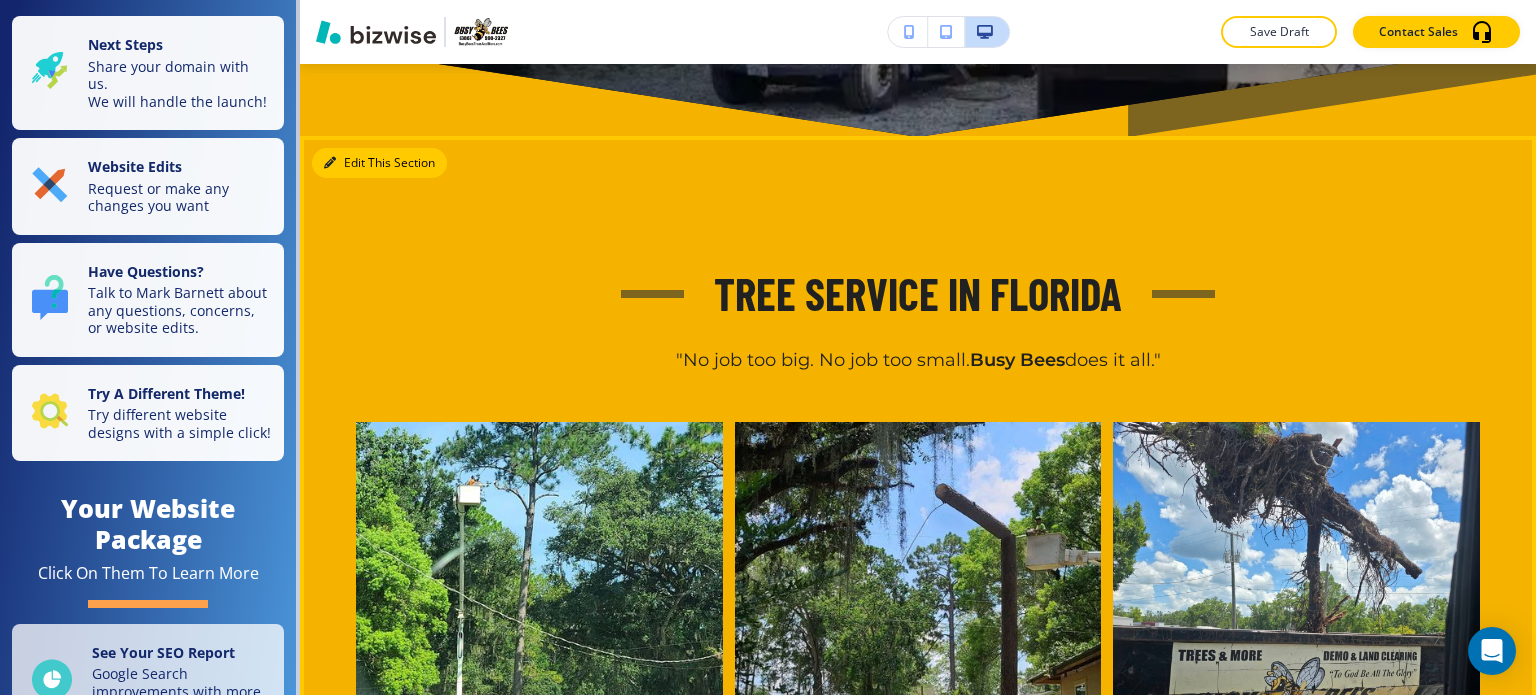 click on "Edit This Section" at bounding box center [379, 163] 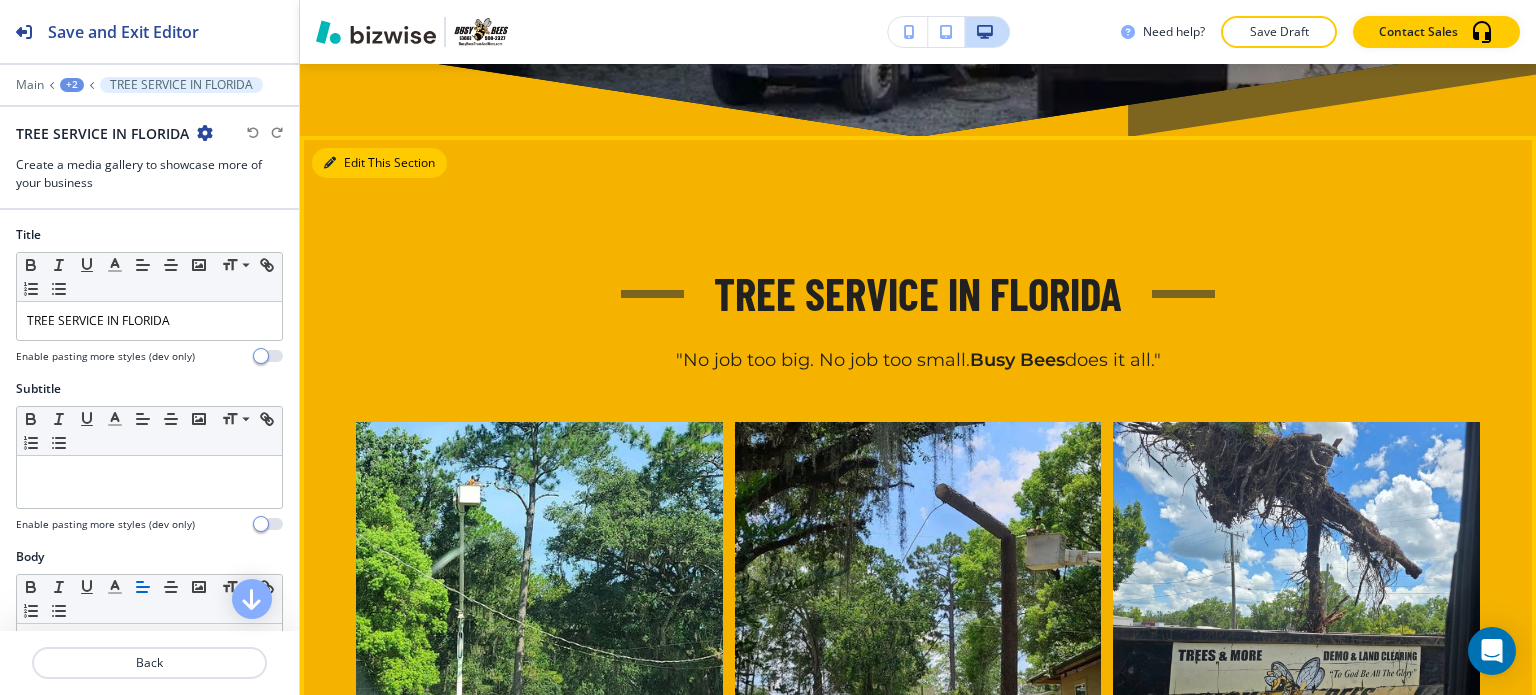 scroll, scrollTop: 1058, scrollLeft: 0, axis: vertical 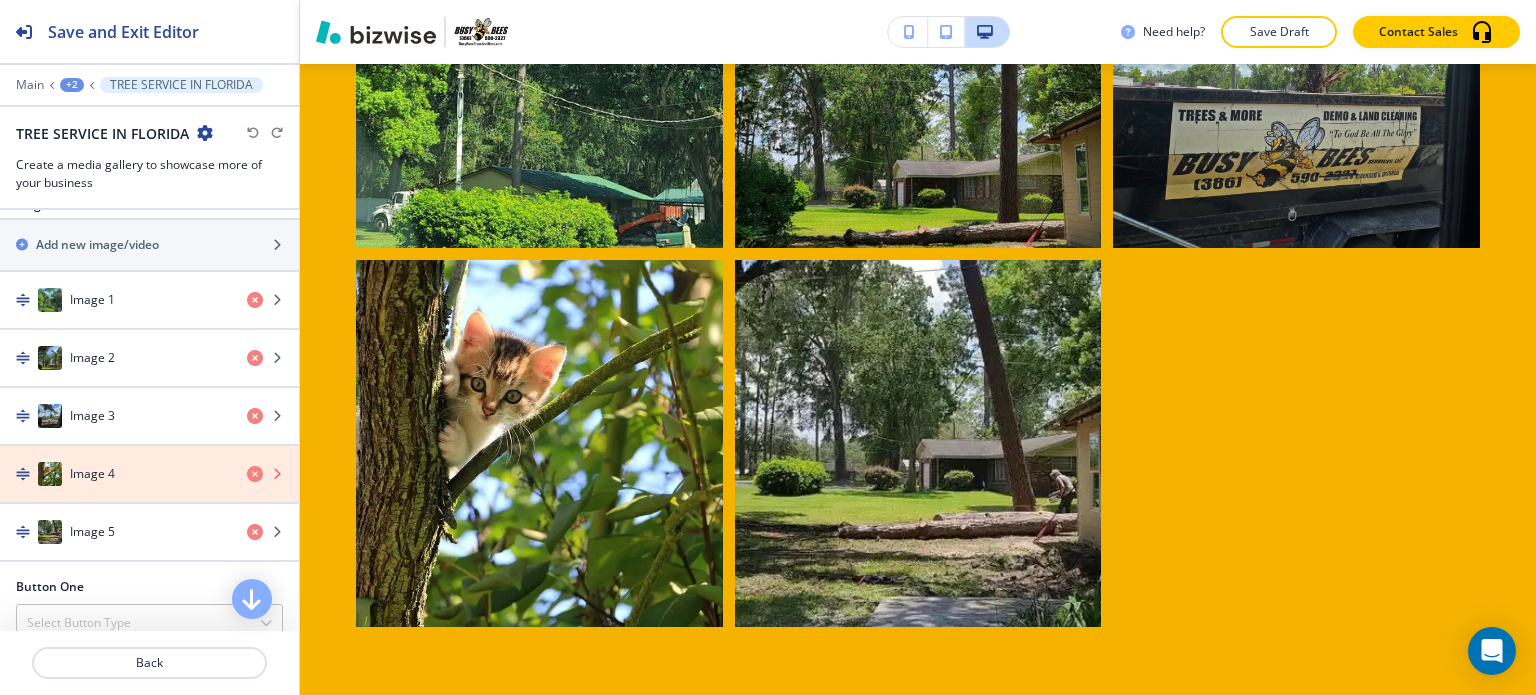 click at bounding box center [255, 474] 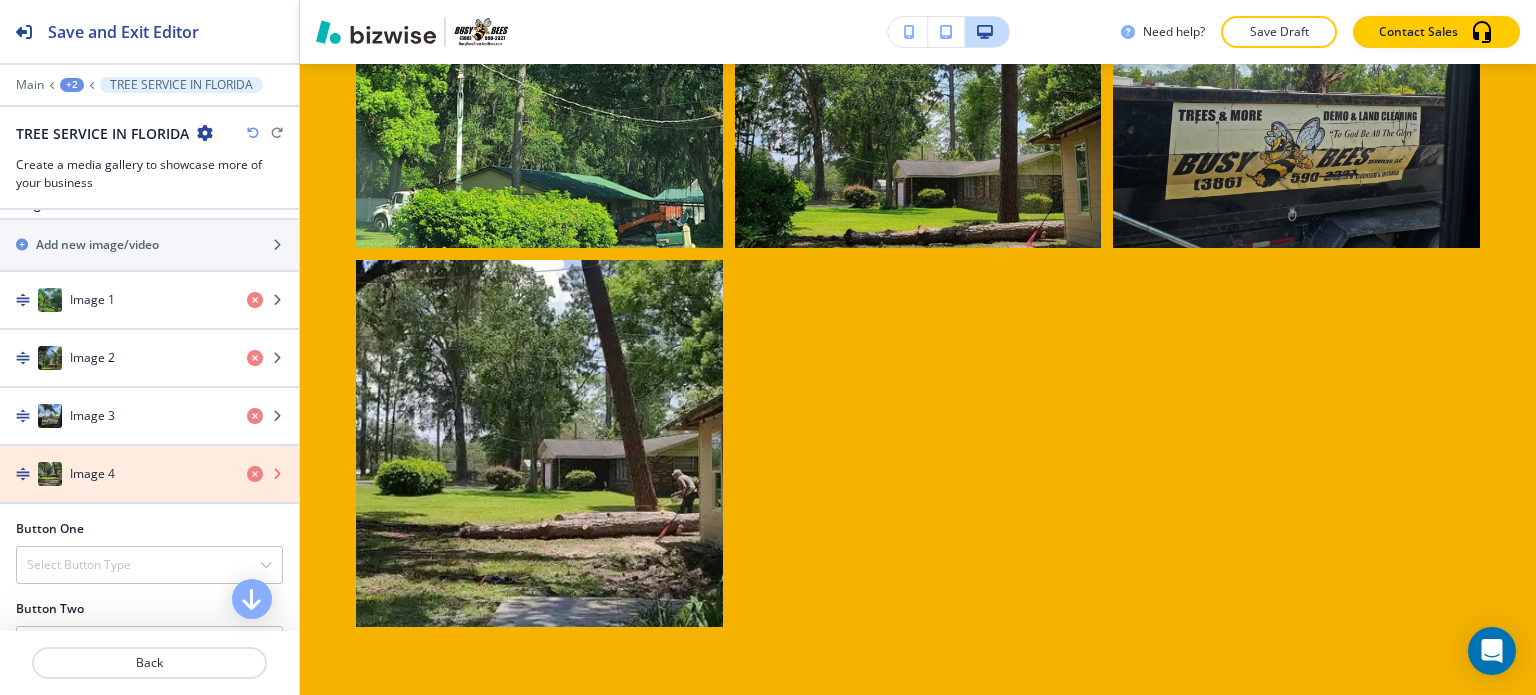 click at bounding box center (255, 474) 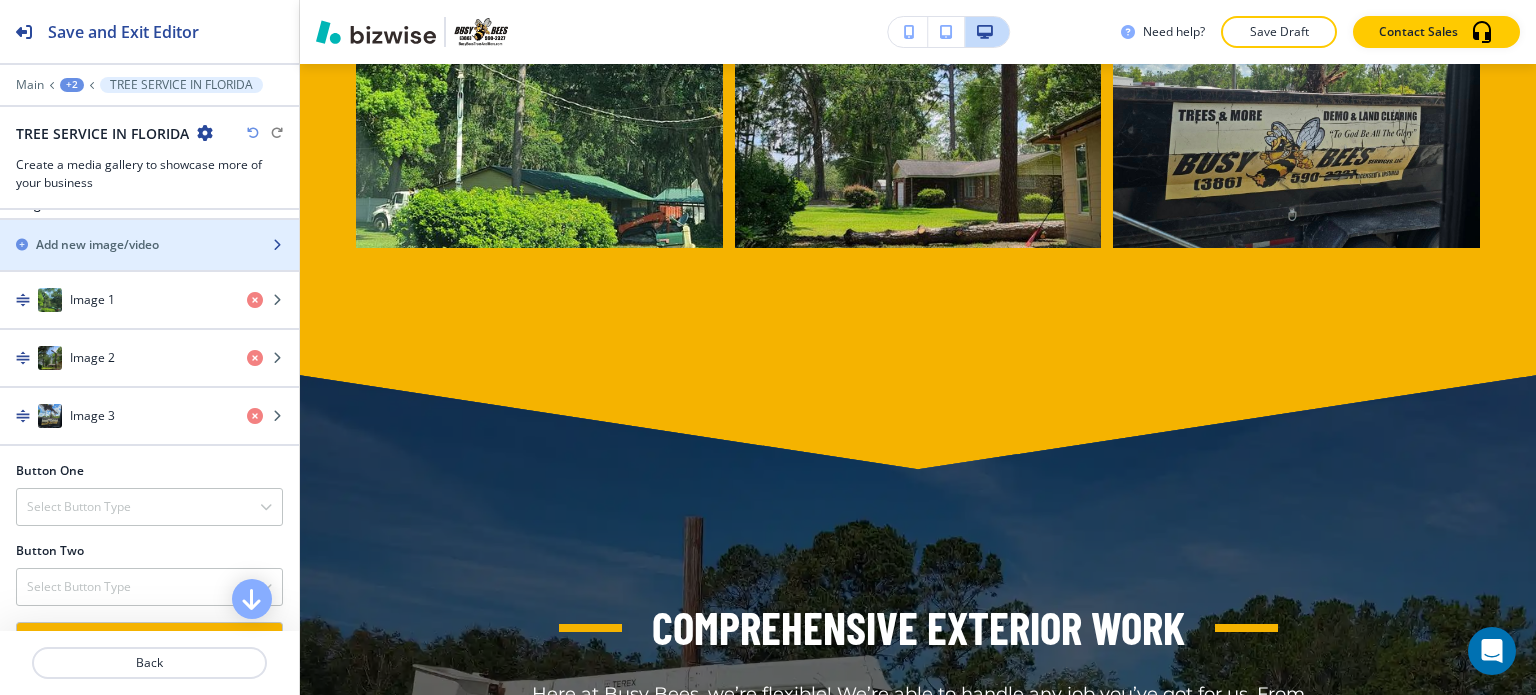 click on "Add new image/video" at bounding box center (127, 145) 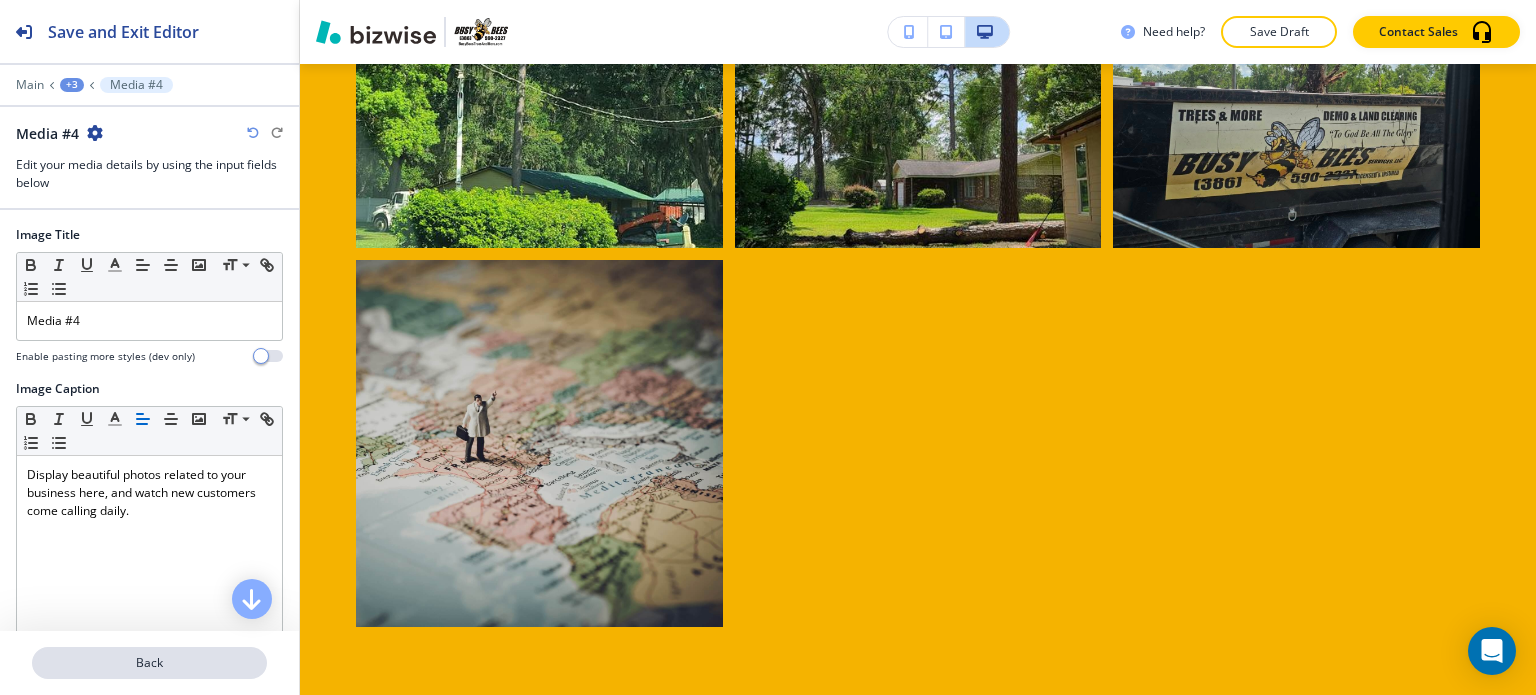 click on "Back" at bounding box center [149, 663] 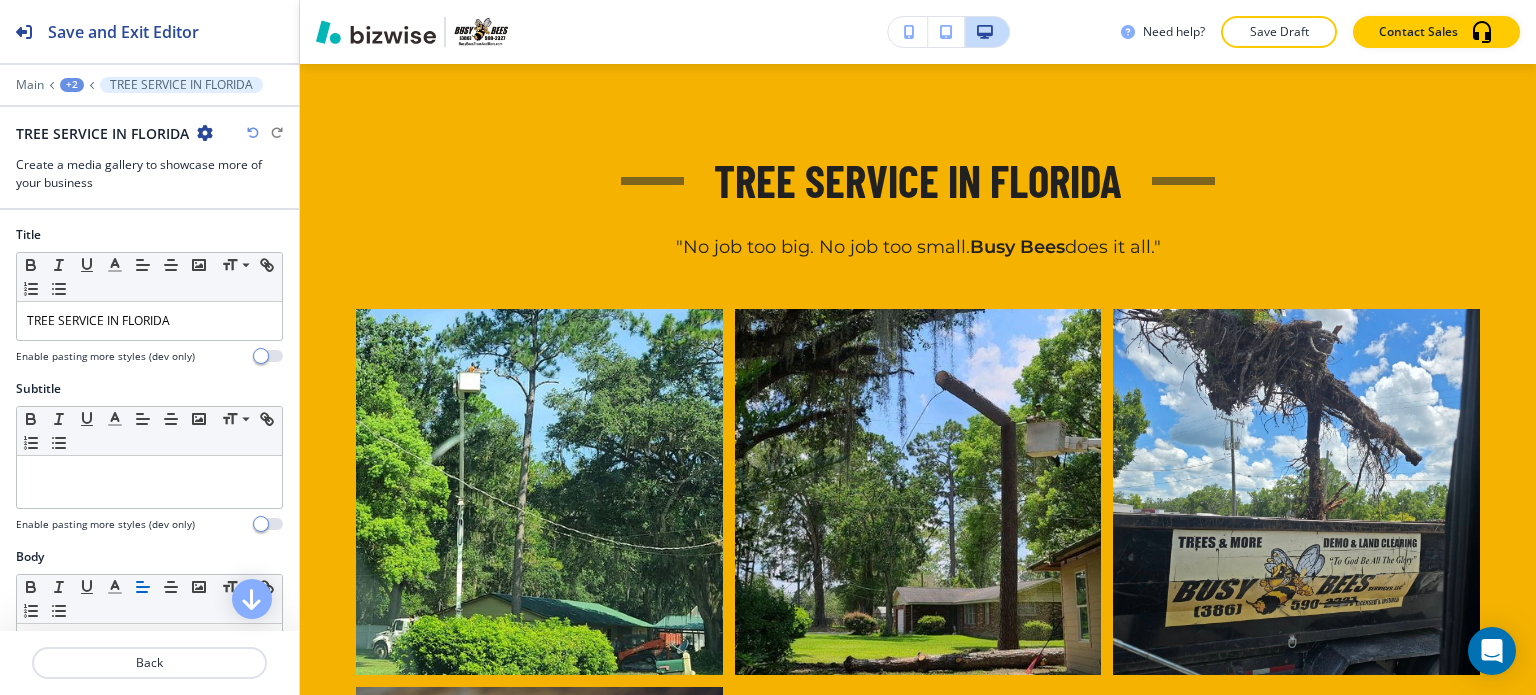 scroll, scrollTop: 1058, scrollLeft: 0, axis: vertical 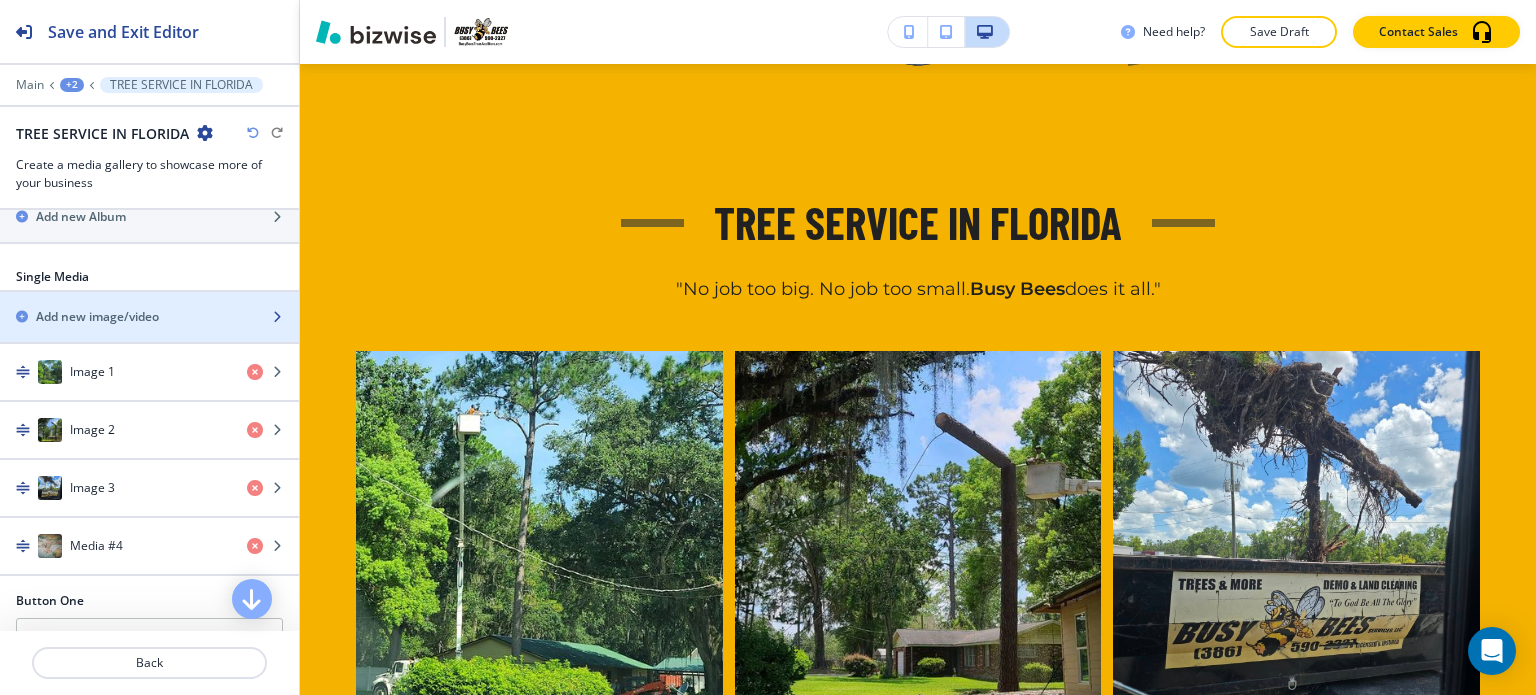 click on "Add new image/video" at bounding box center [127, 217] 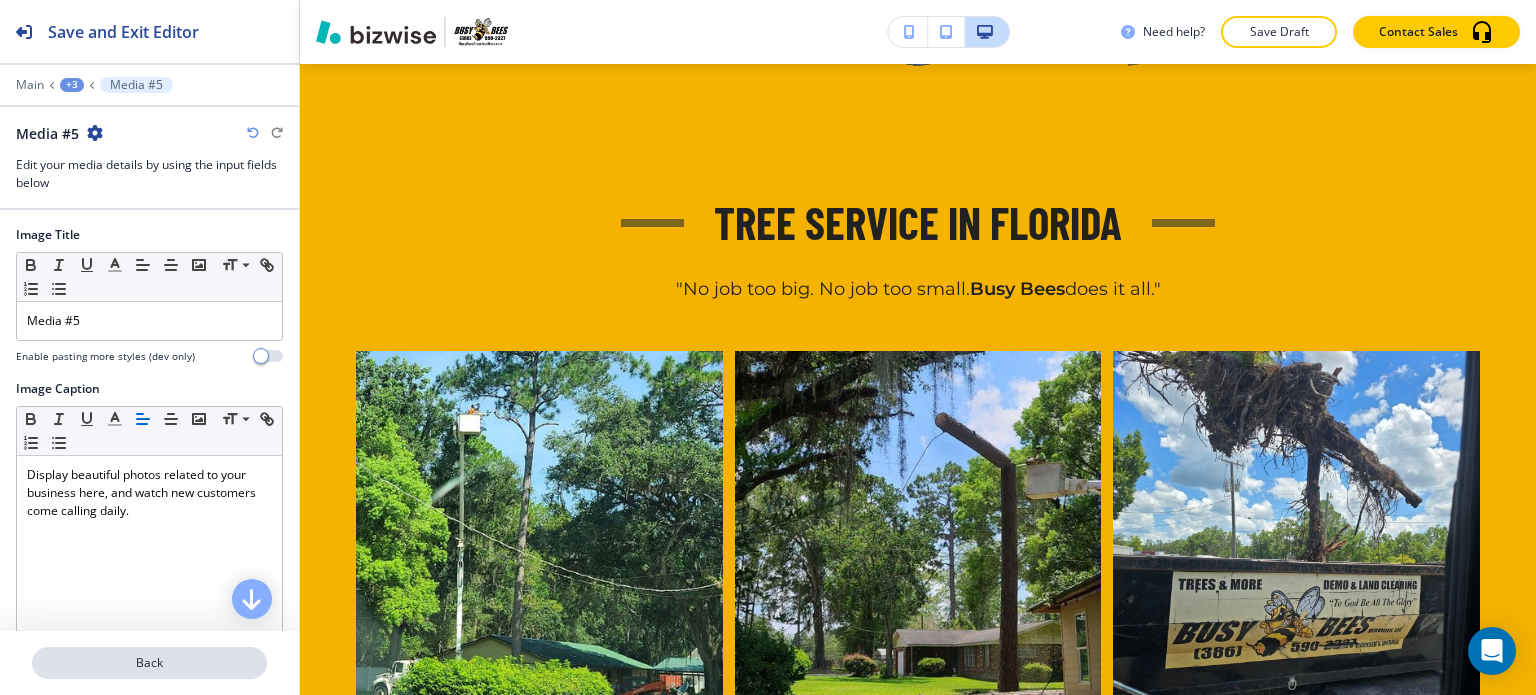click on "Back" at bounding box center [149, 663] 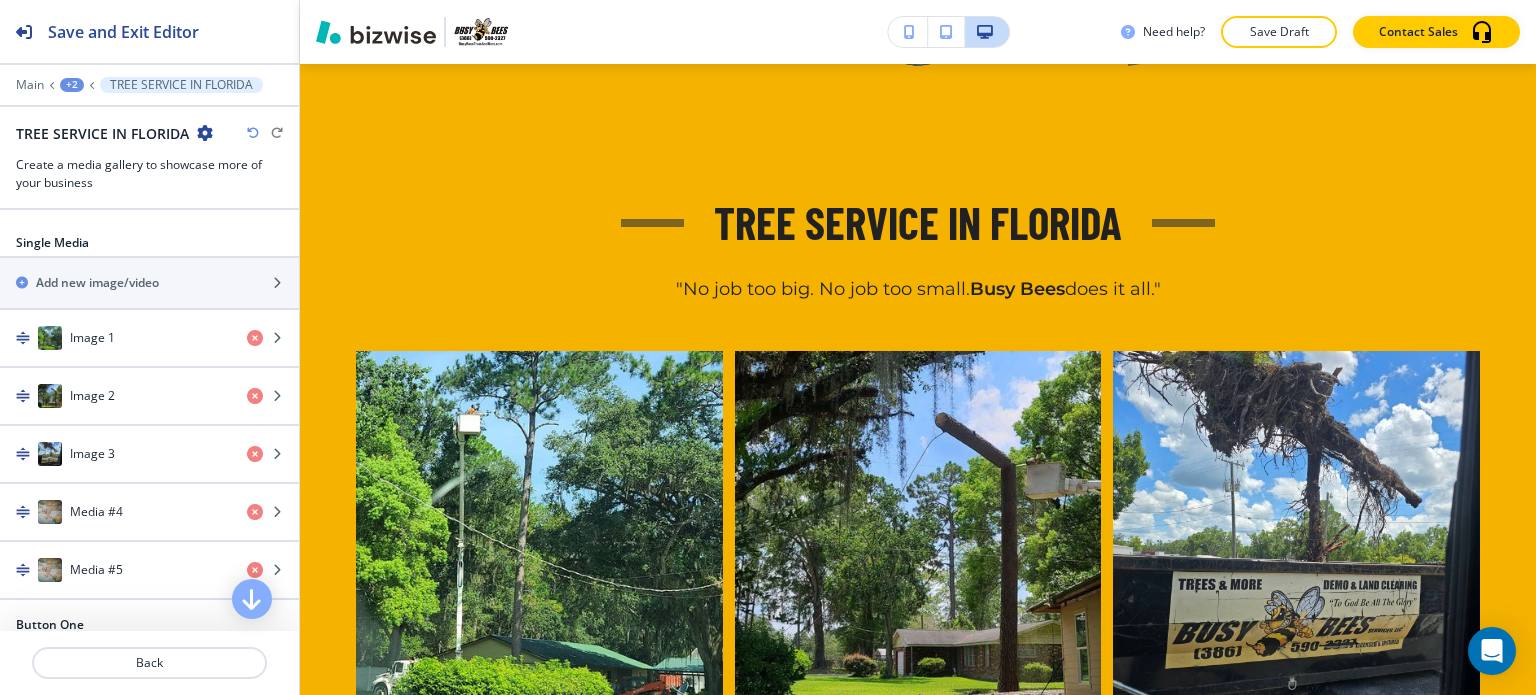scroll, scrollTop: 796, scrollLeft: 0, axis: vertical 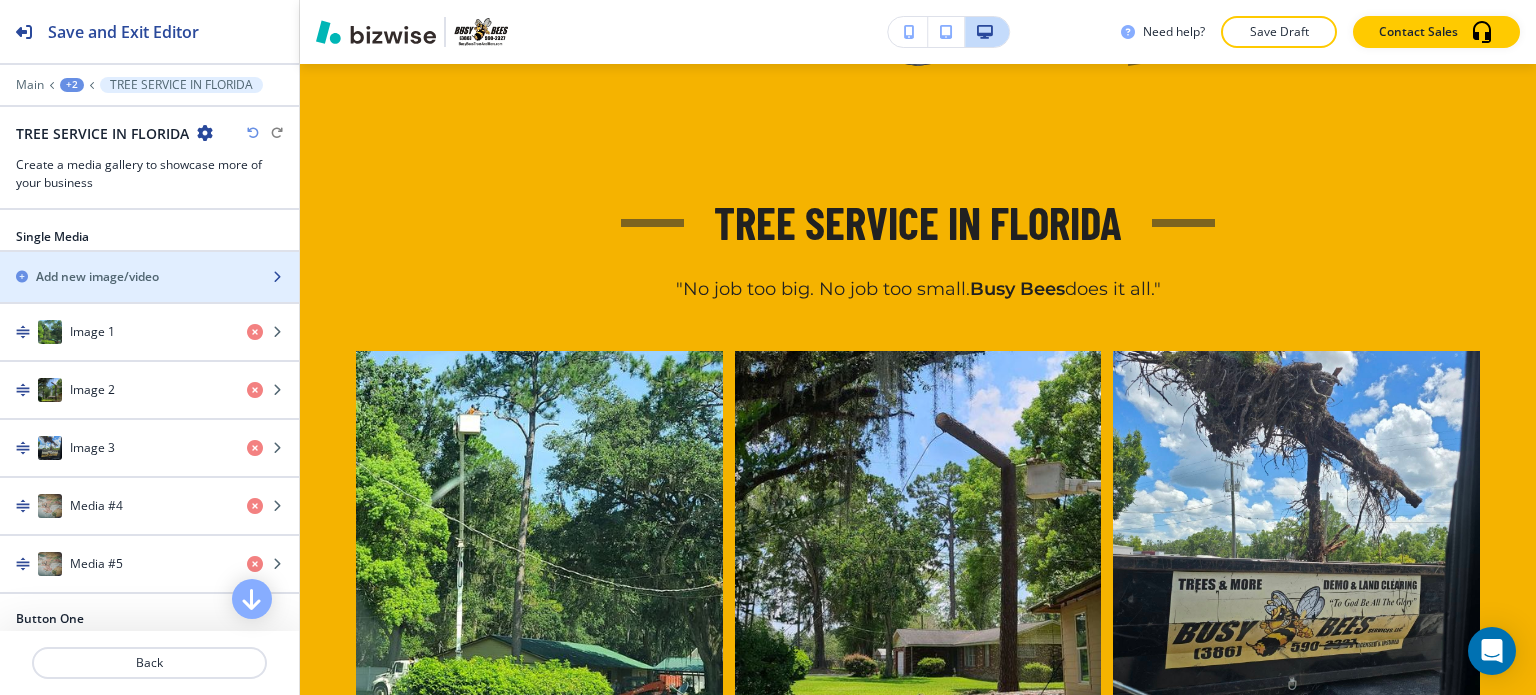 click at bounding box center (149, 160) 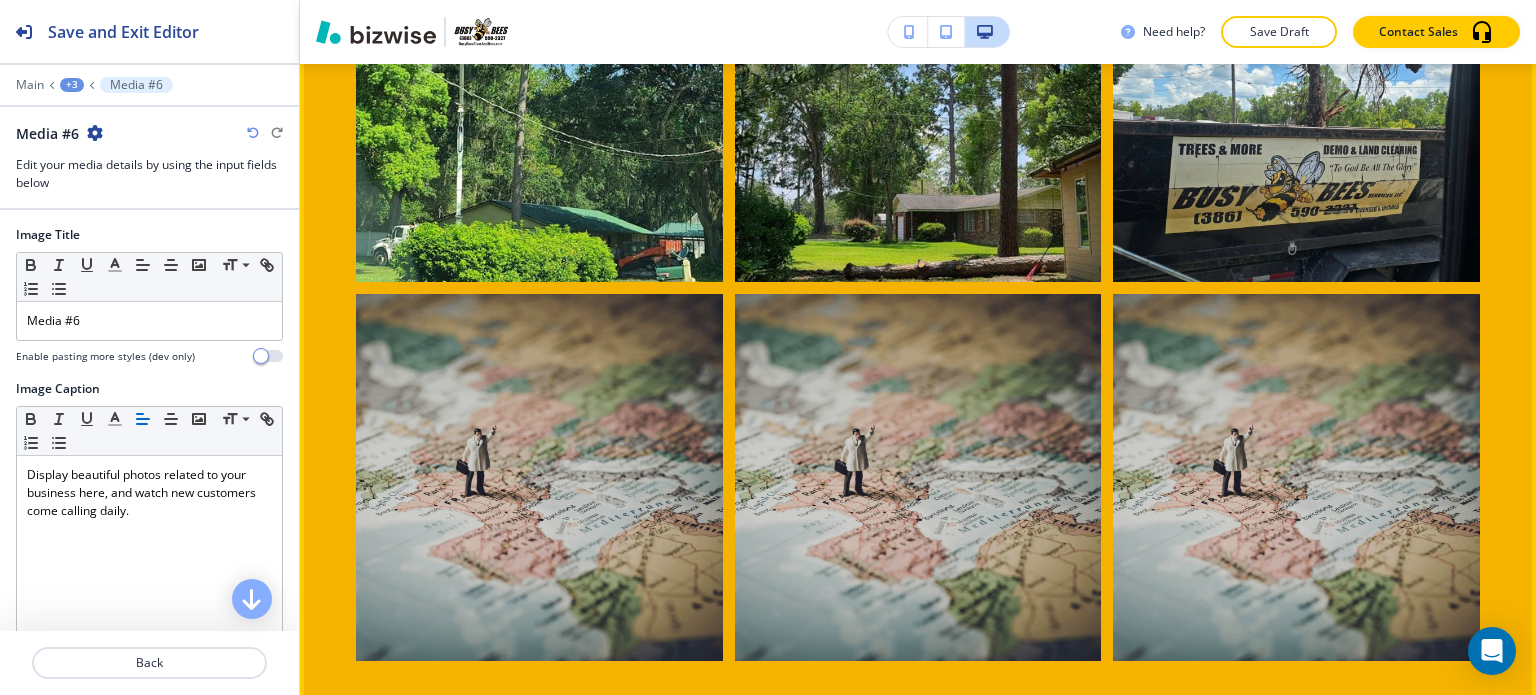 scroll, scrollTop: 1531, scrollLeft: 0, axis: vertical 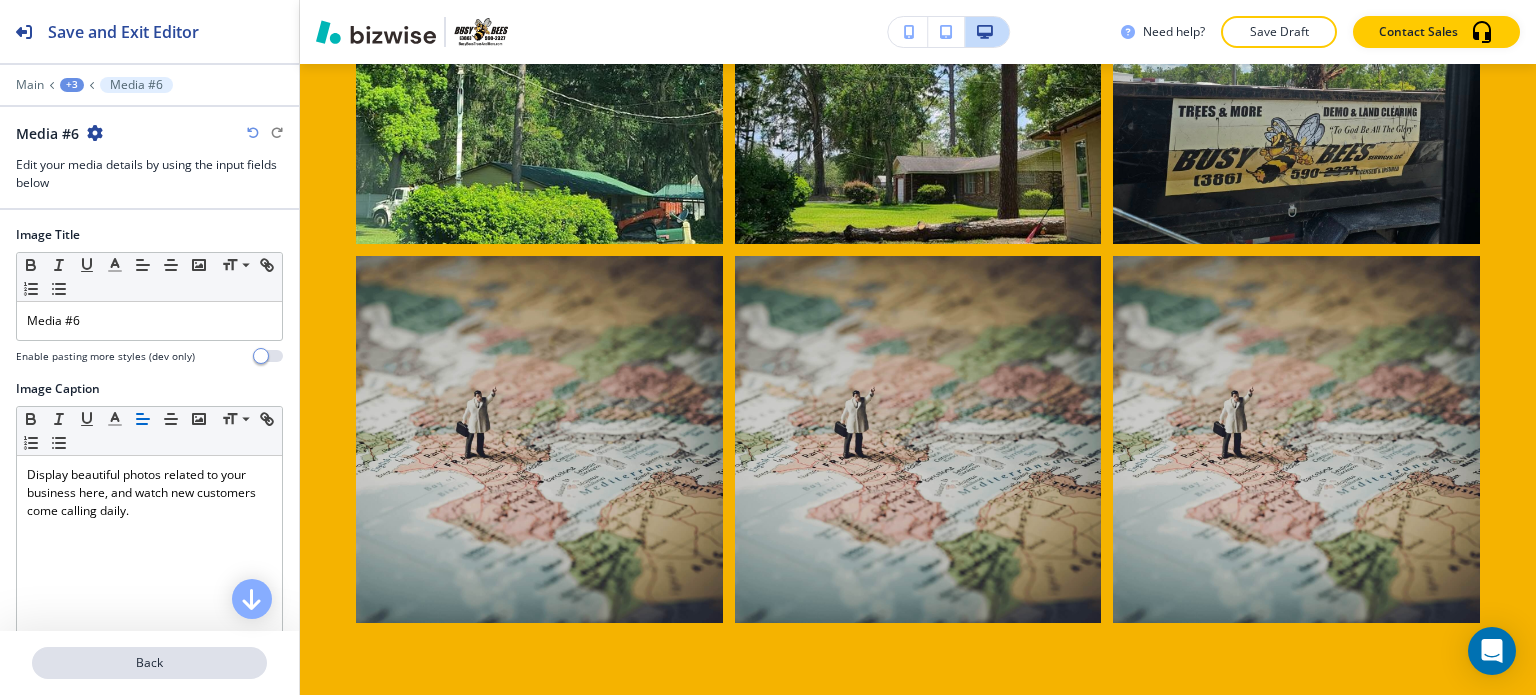 click on "Back" at bounding box center (149, 663) 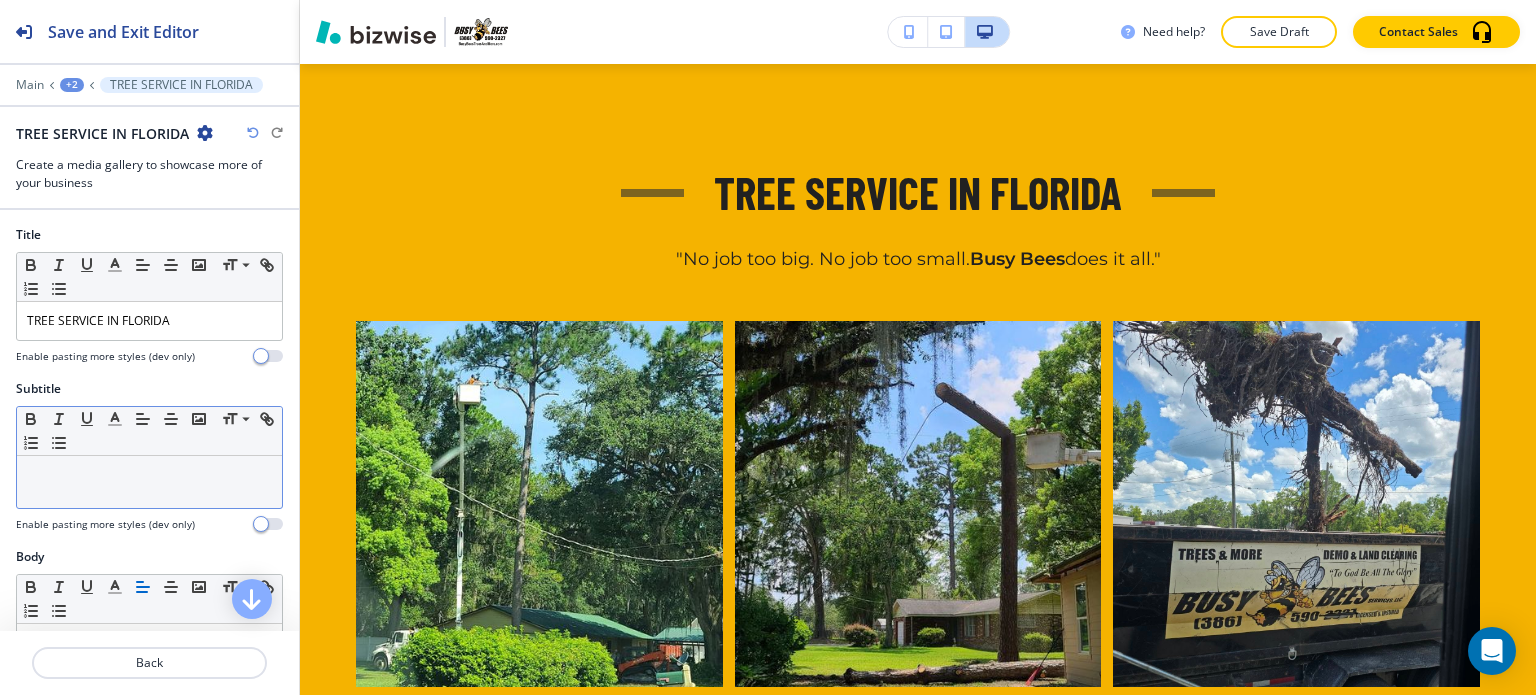 scroll, scrollTop: 1058, scrollLeft: 0, axis: vertical 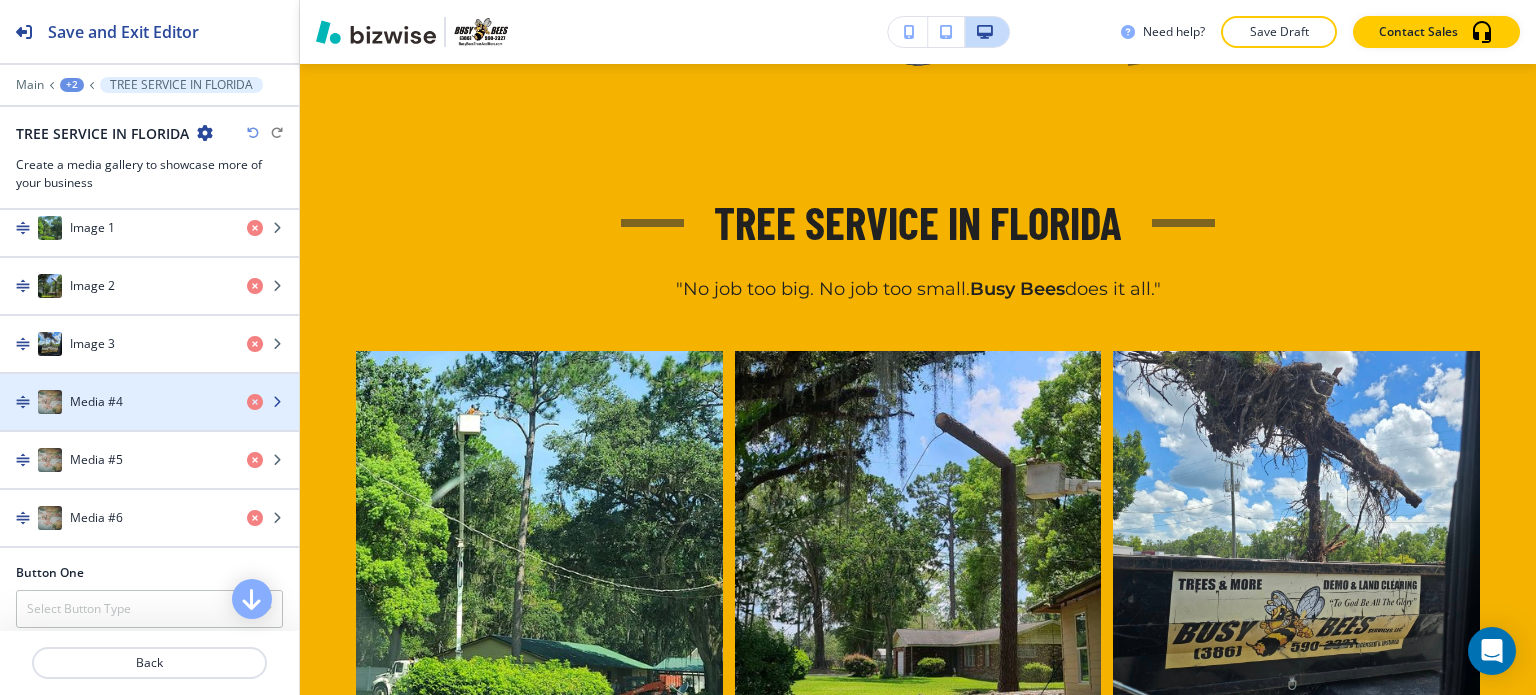 click on "Media #4" at bounding box center (115, 402) 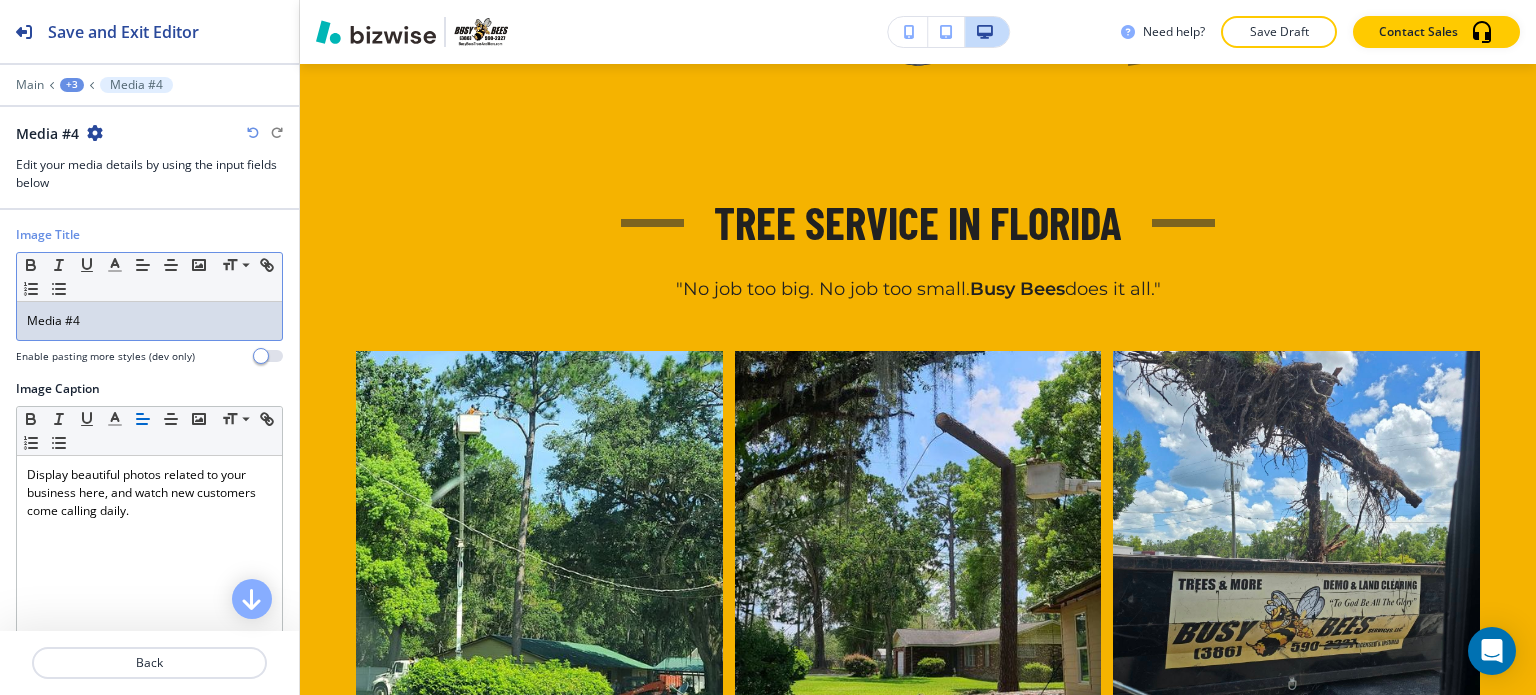 click on "Media #4" at bounding box center (149, 321) 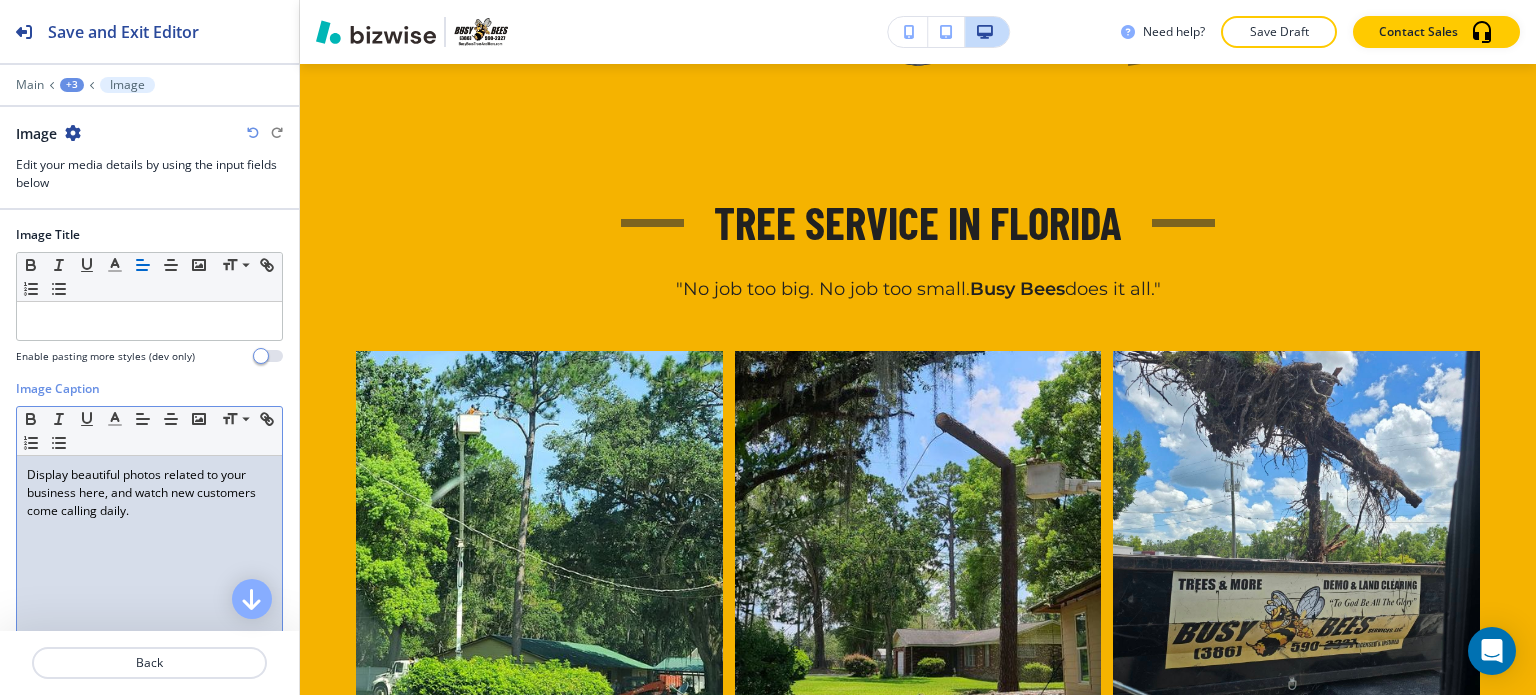 click on "Display beautiful photos related to your business here, and watch new customers come calling daily." at bounding box center (149, 493) 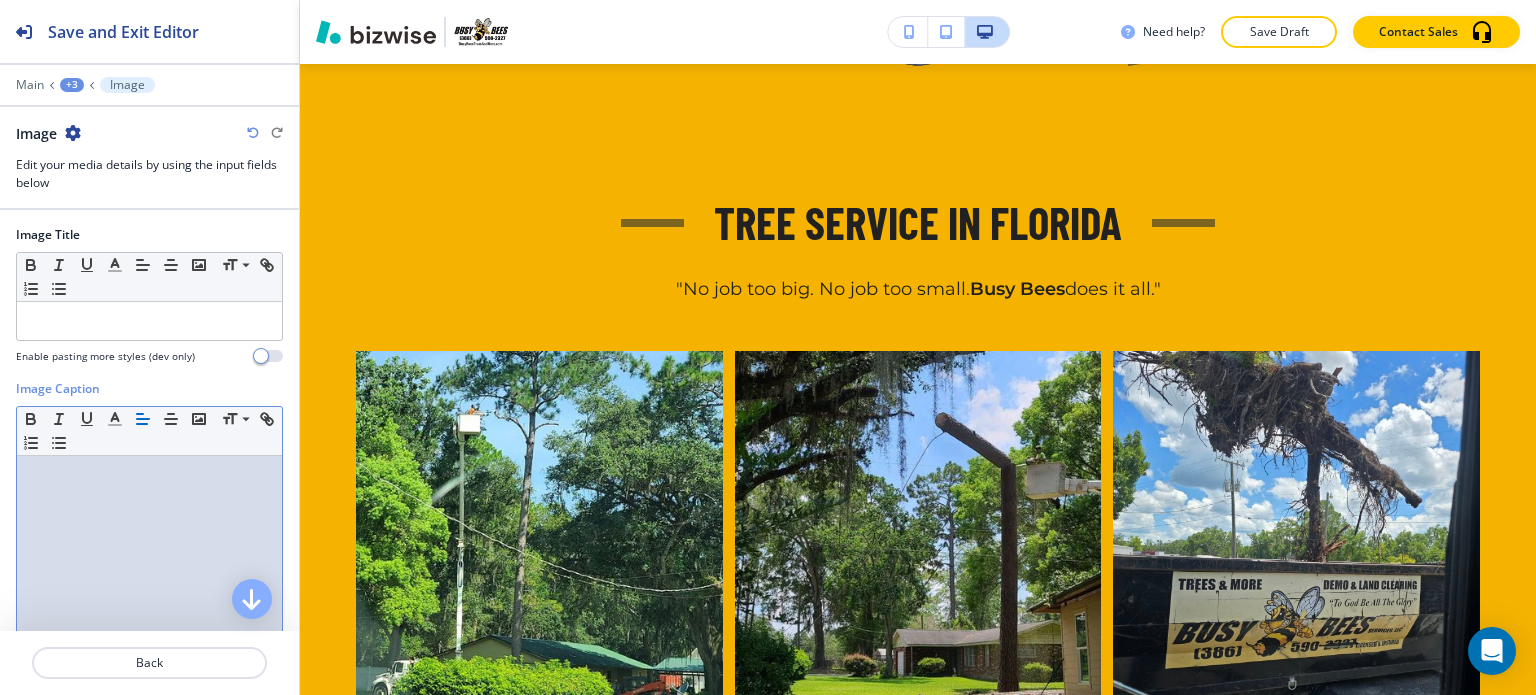 scroll, scrollTop: 293, scrollLeft: 0, axis: vertical 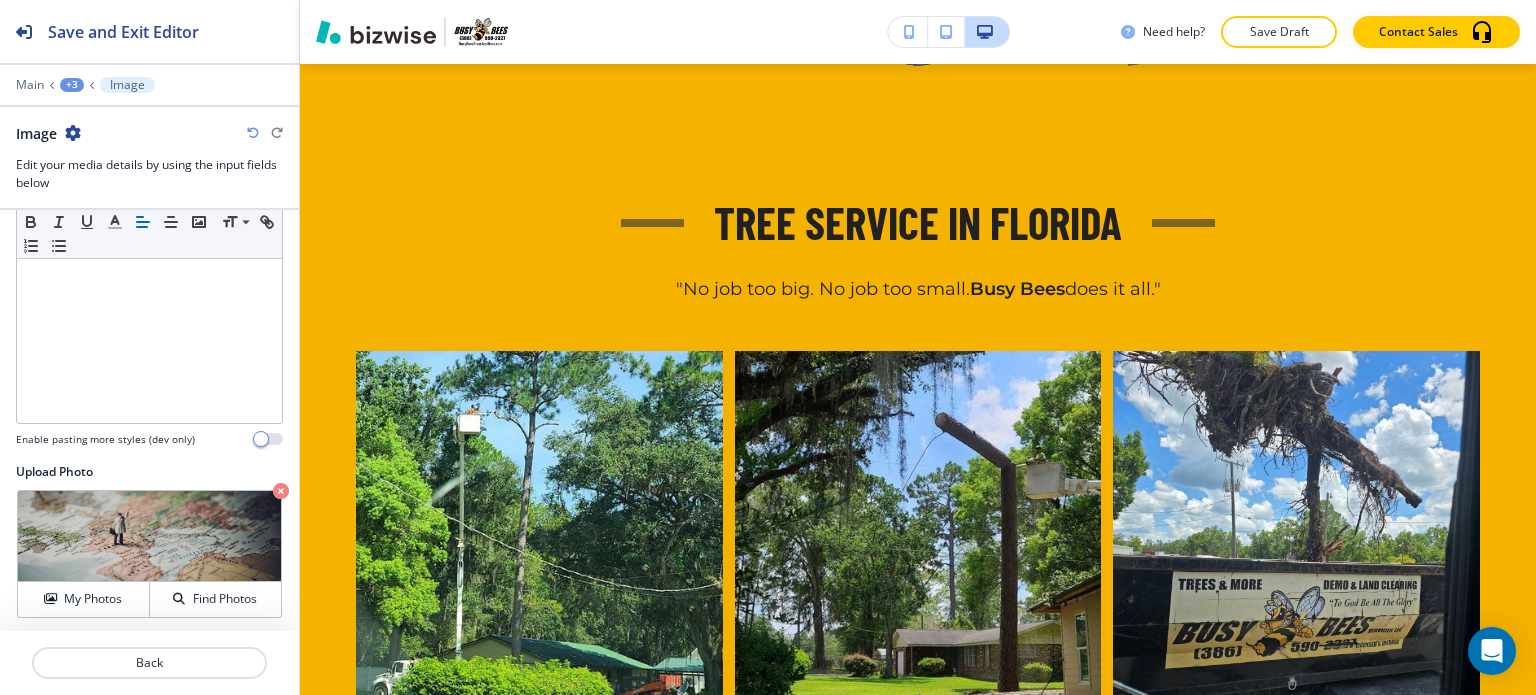 click at bounding box center [281, 491] 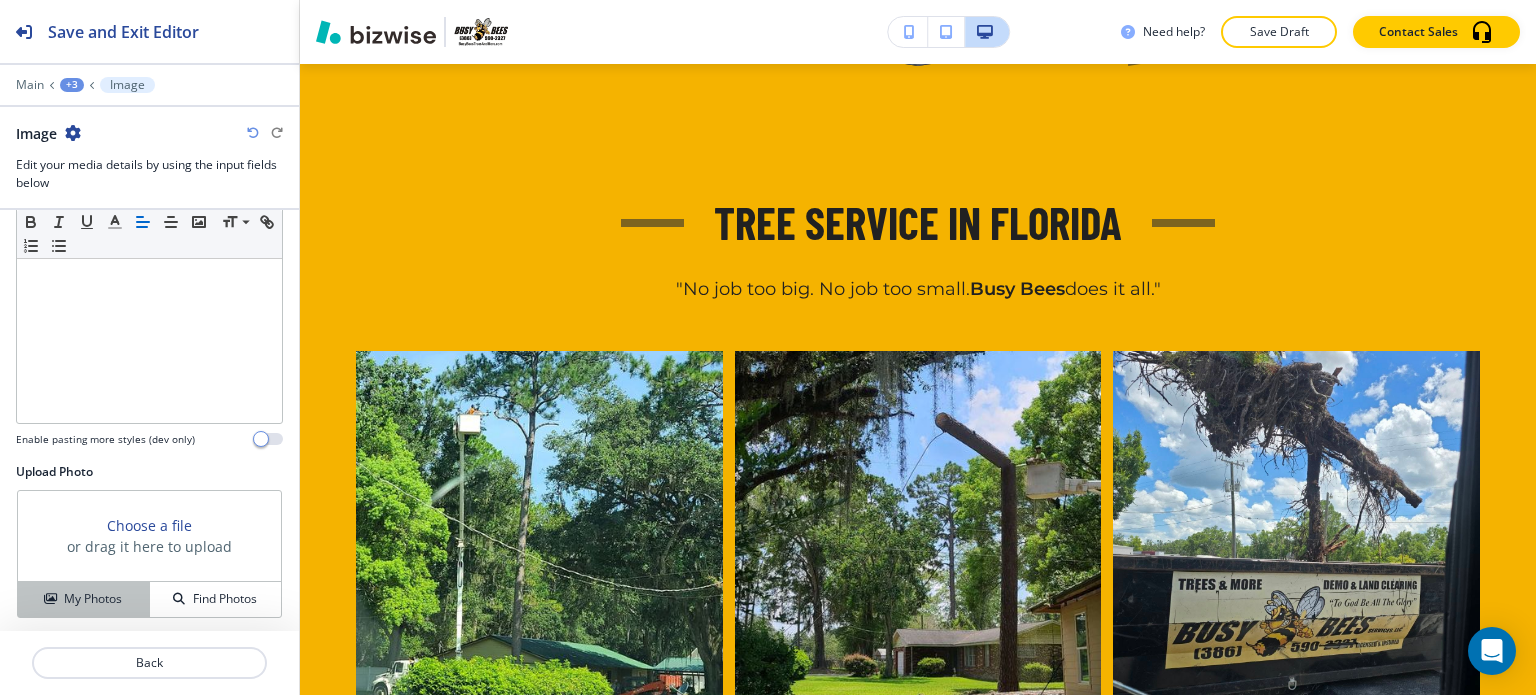 click on "My Photos" at bounding box center [84, 599] 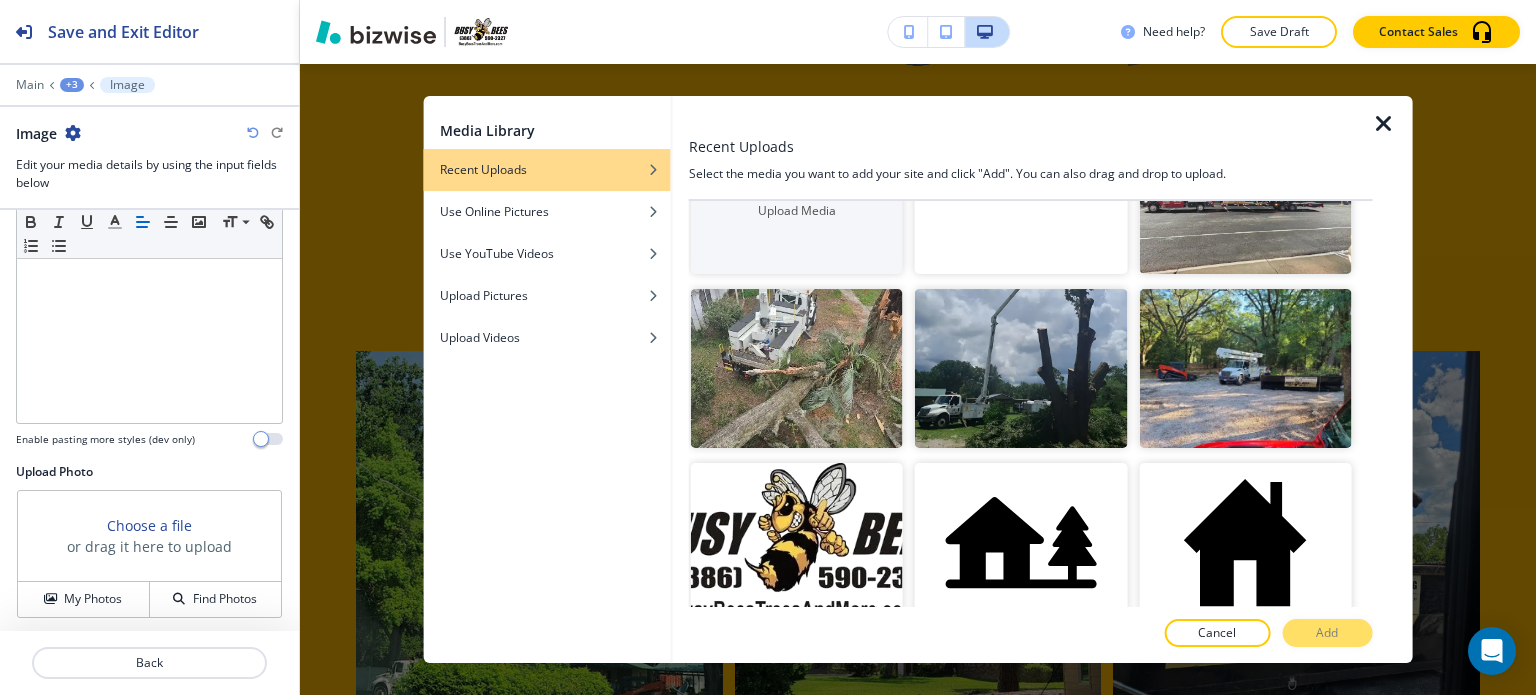scroll, scrollTop: 100, scrollLeft: 0, axis: vertical 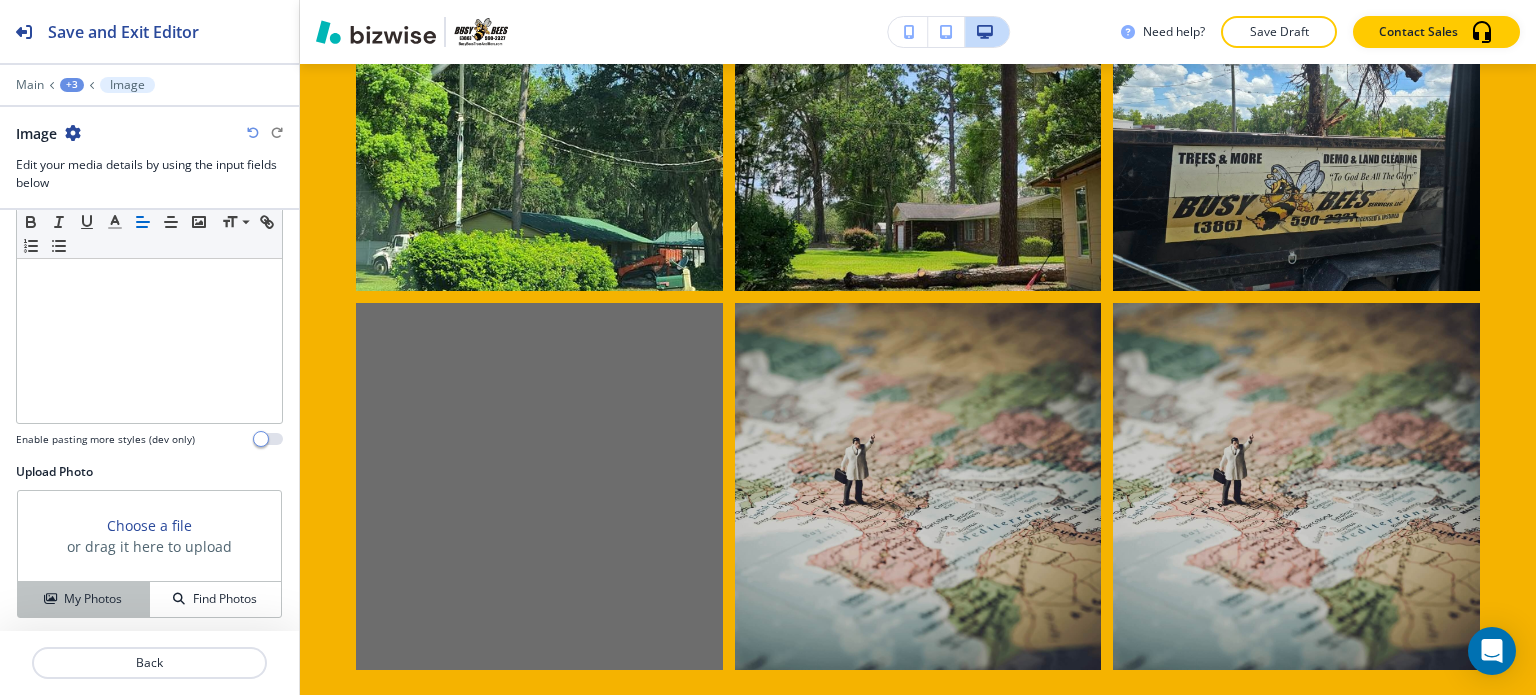 click on "My Photos" at bounding box center (93, 599) 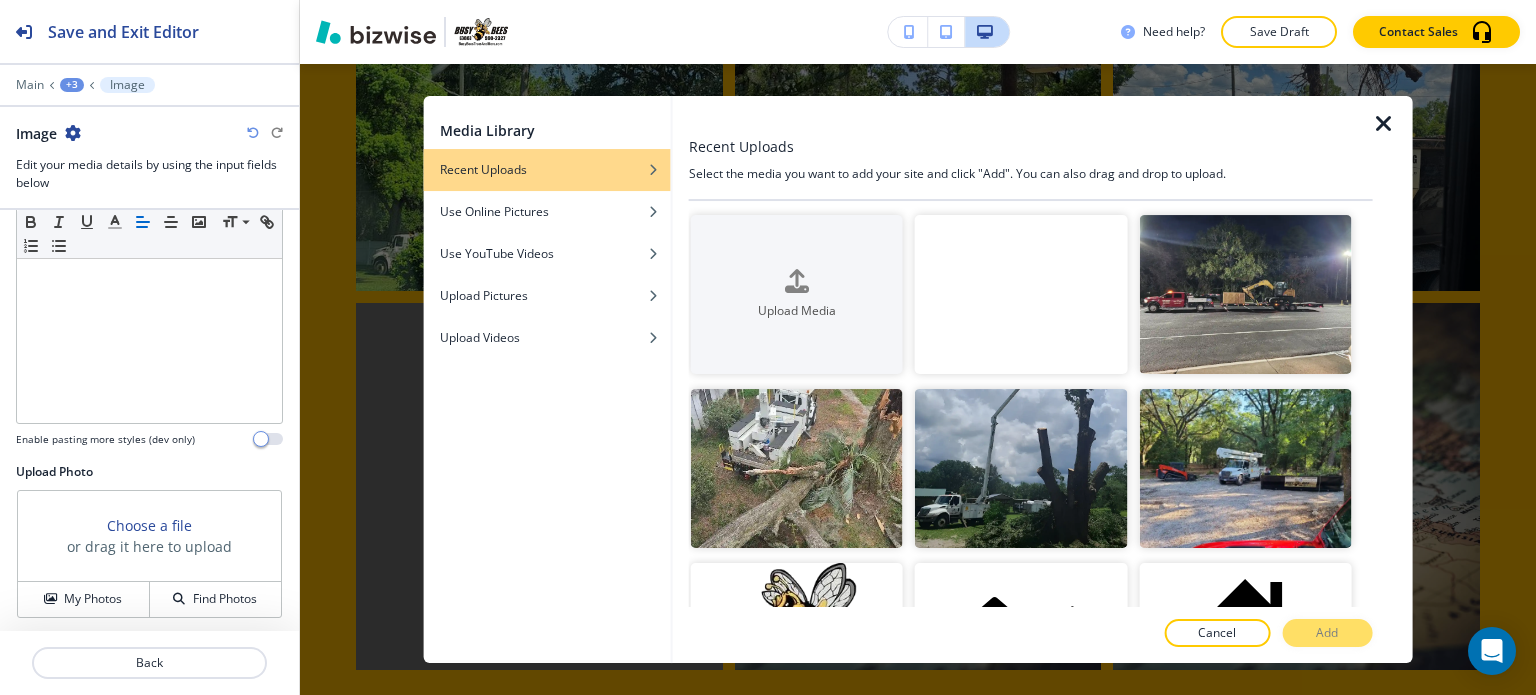 click at bounding box center [1384, 124] 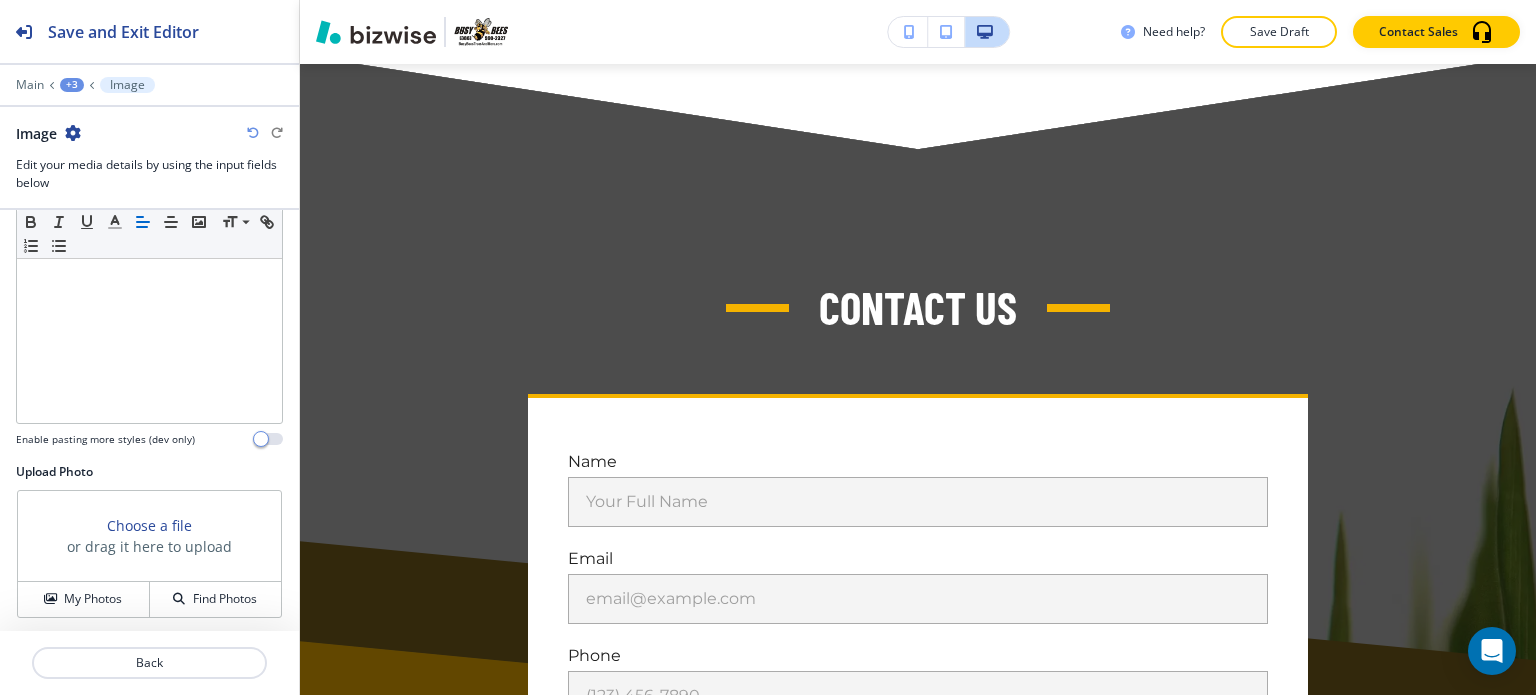 scroll, scrollTop: 8217, scrollLeft: 0, axis: vertical 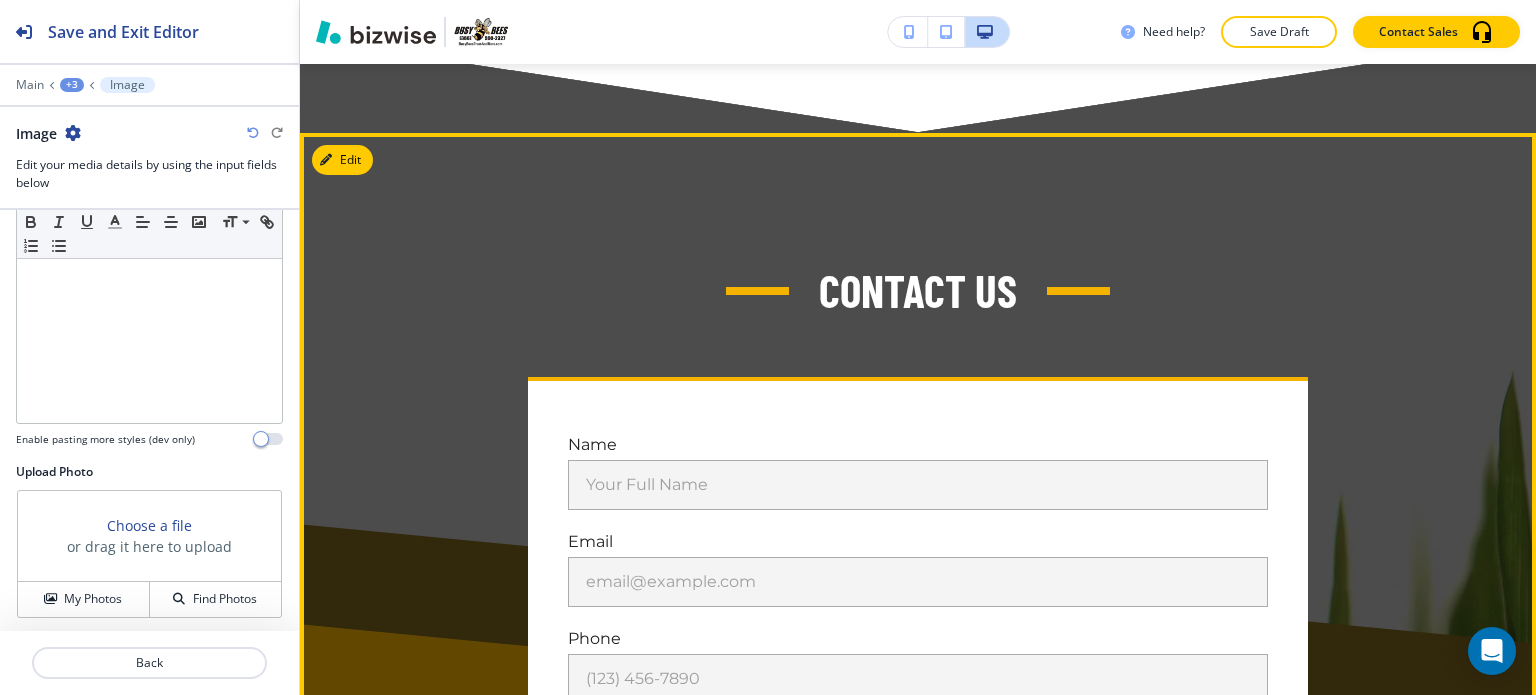 drag, startPoint x: 777, startPoint y: 281, endPoint x: 660, endPoint y: 251, distance: 120.784935 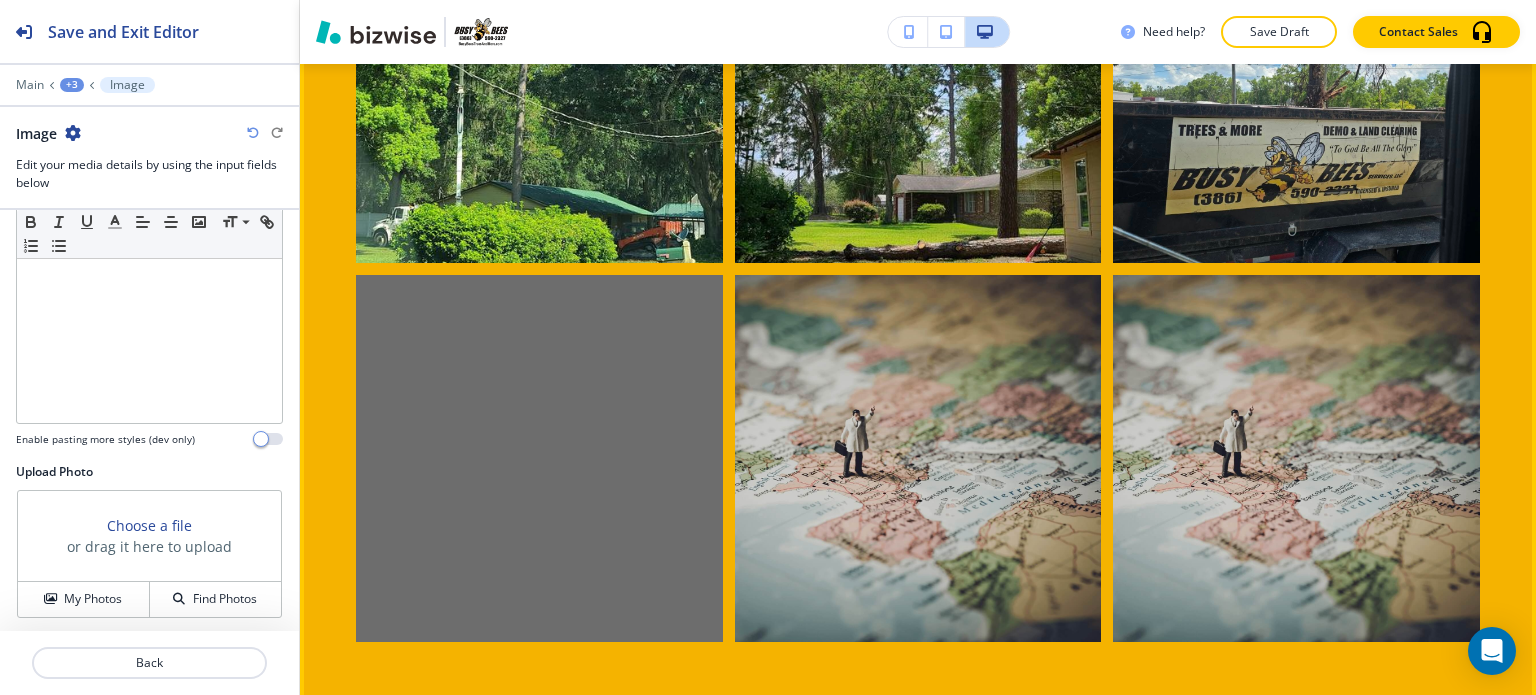 scroll, scrollTop: 1448, scrollLeft: 0, axis: vertical 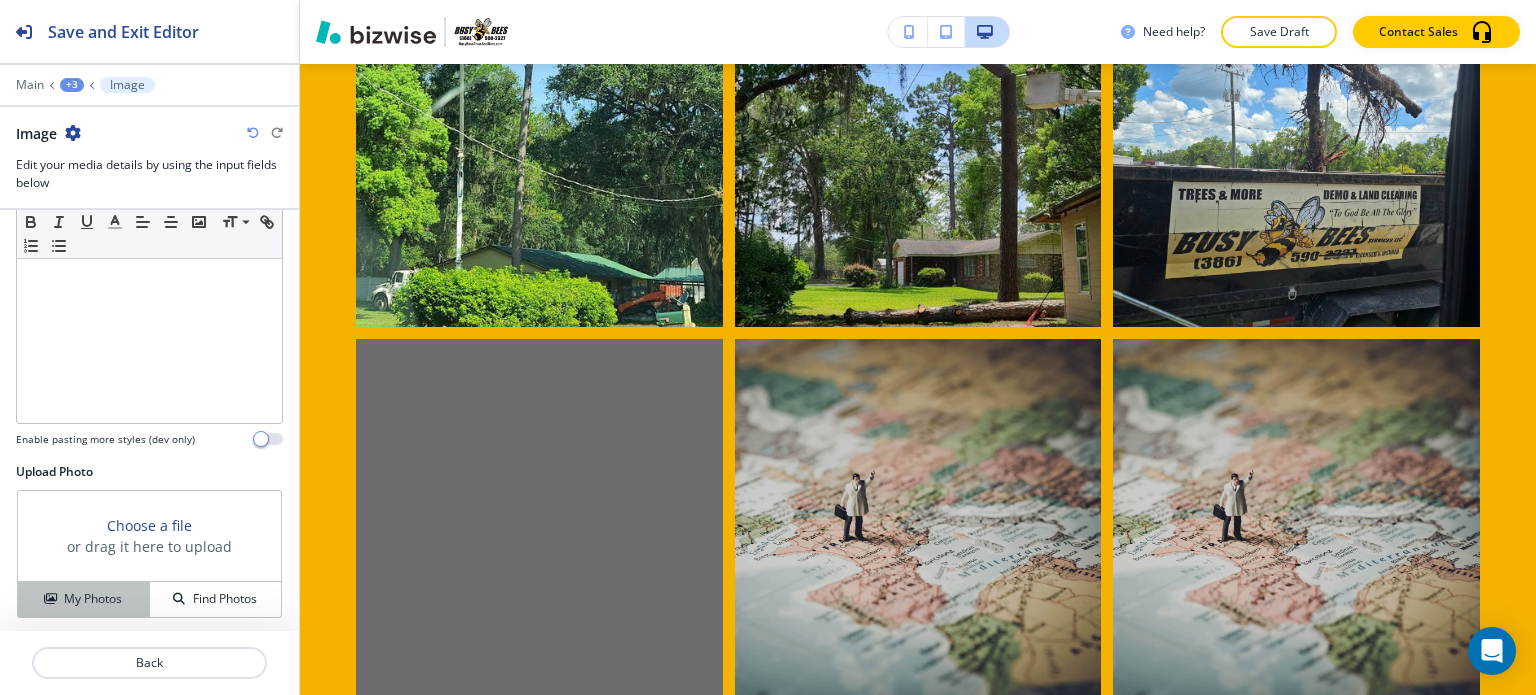 click on "My Photos" at bounding box center (83, 599) 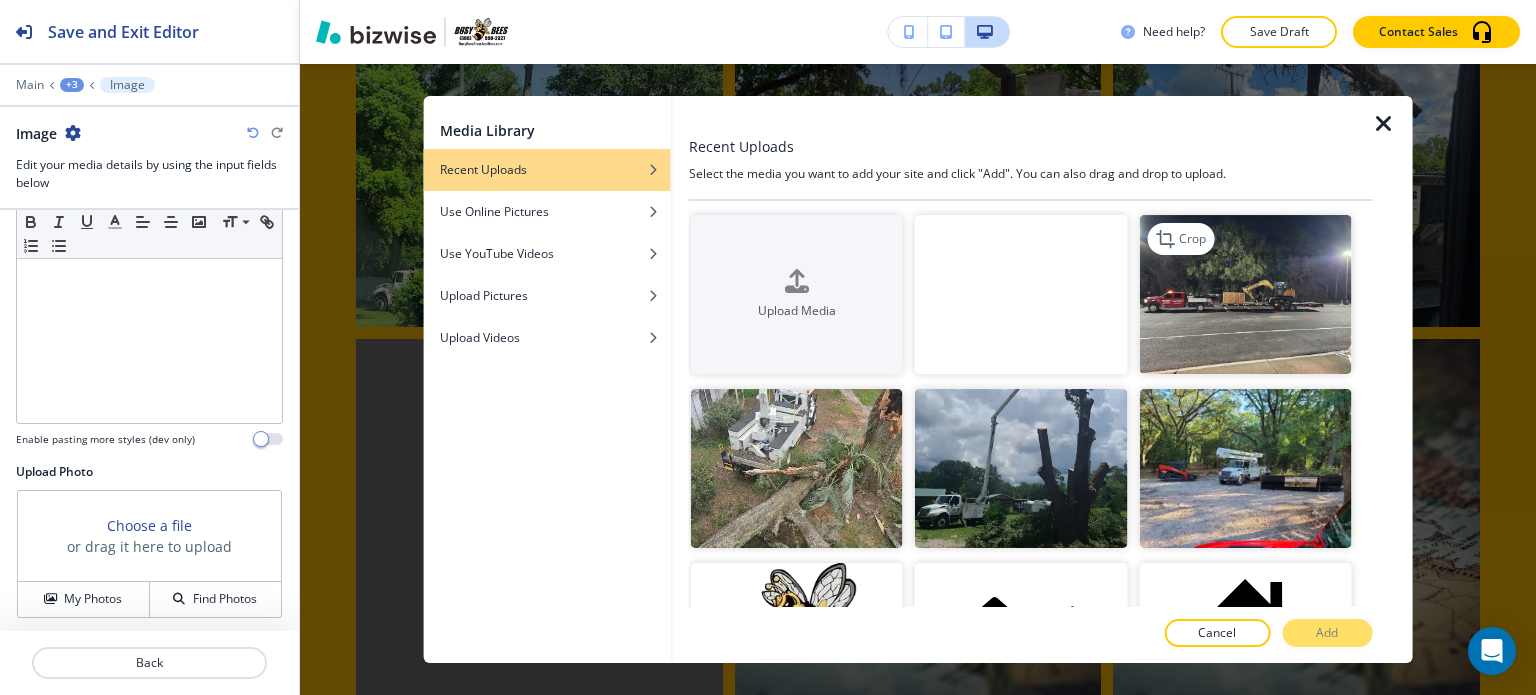 click at bounding box center [1245, 294] 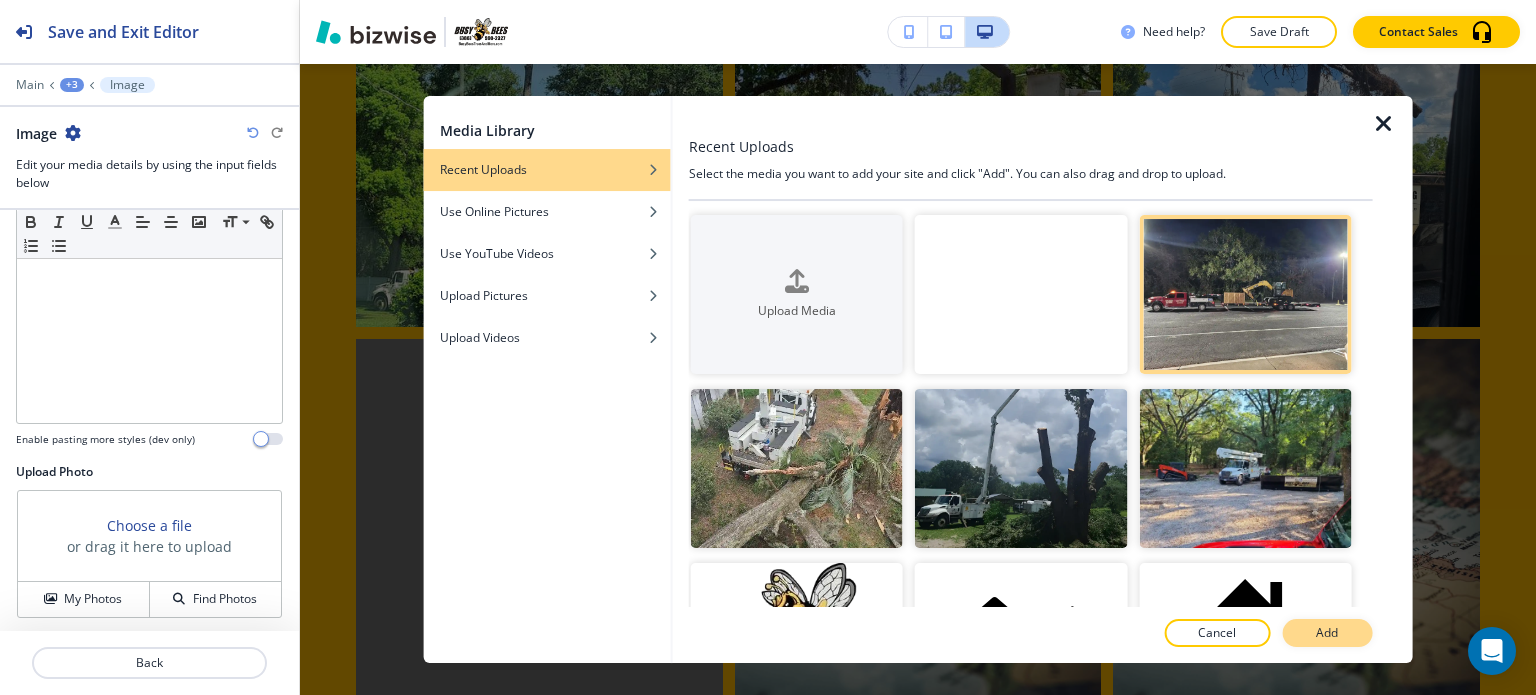 click on "Add" at bounding box center [1327, 633] 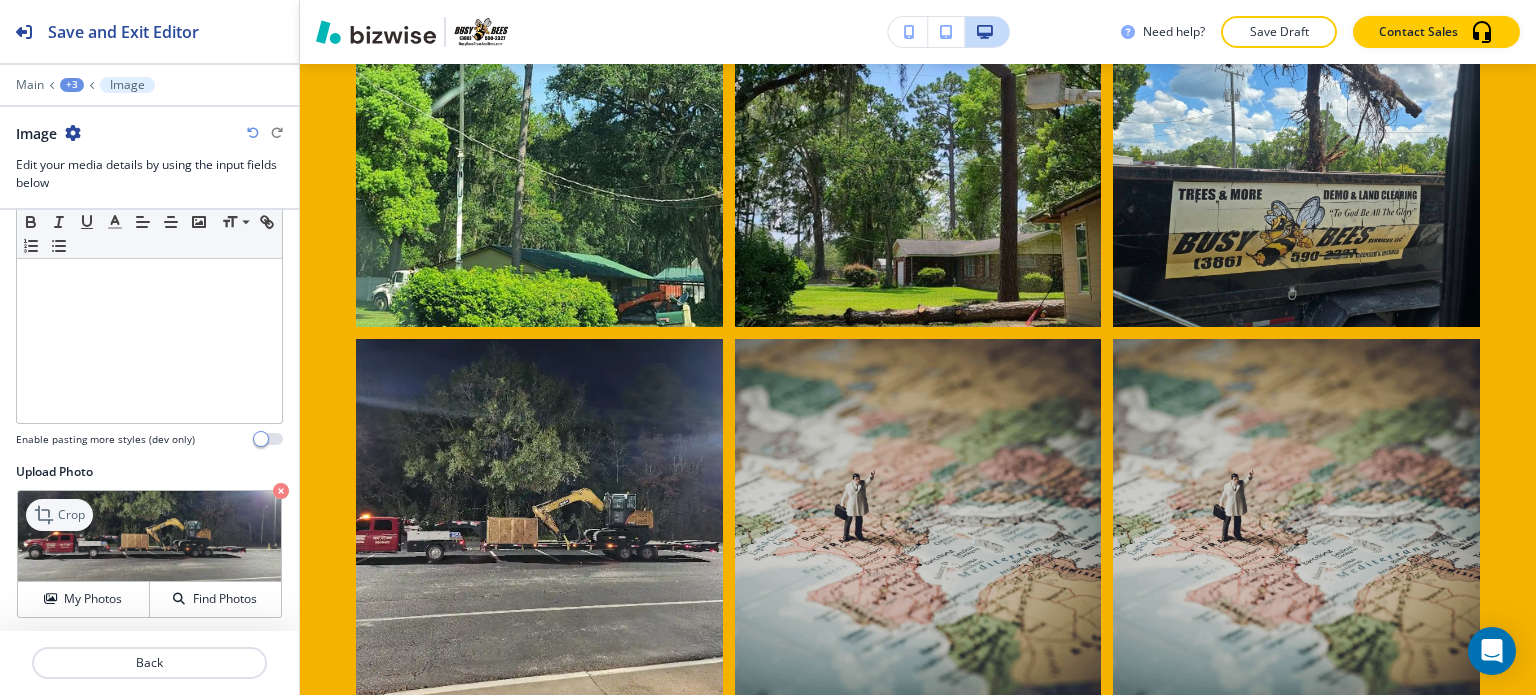 click on "Crop" at bounding box center [71, 515] 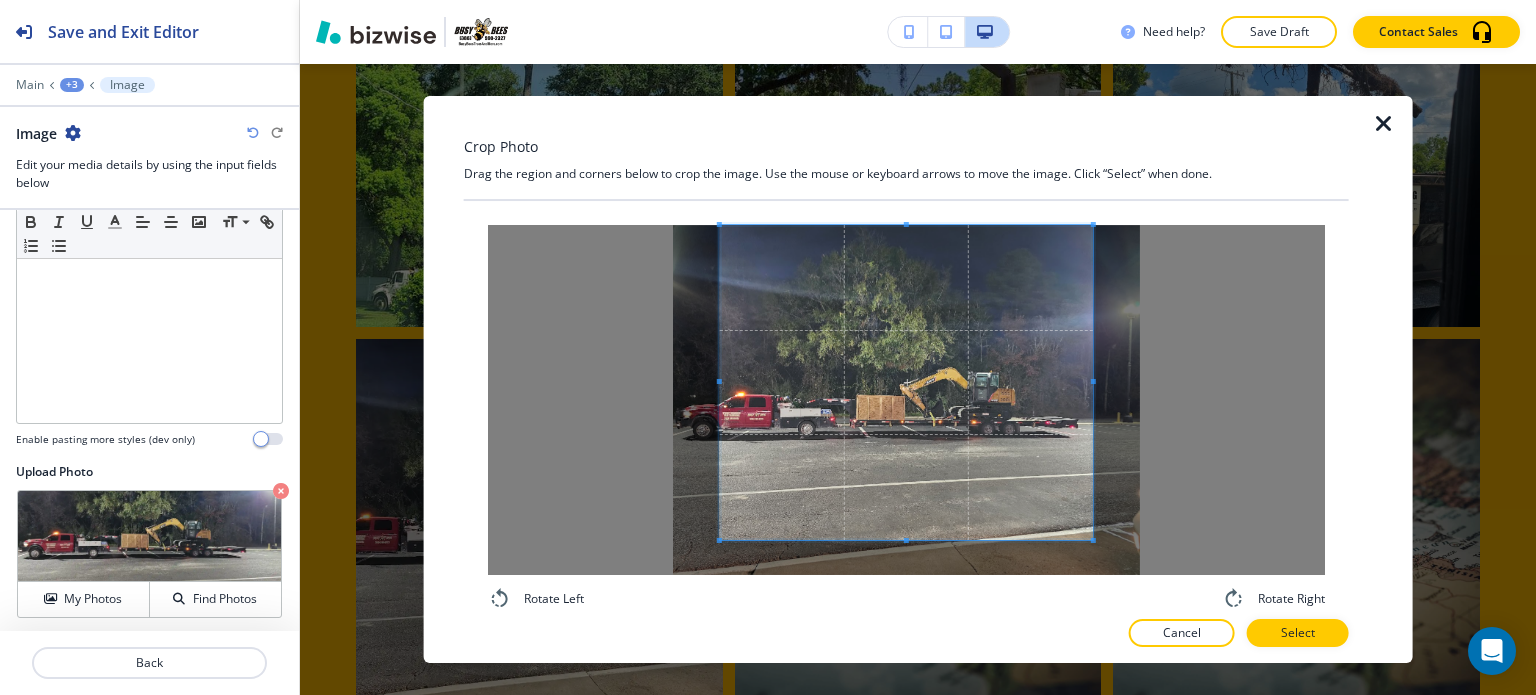 click on "Crop Photo Drag the region and corners below to crop the image. Use the mouse or keyboard arrows to move the image. Click “Select” when done. Rotate Left Rotate Right Cancel Select" at bounding box center (906, 380) 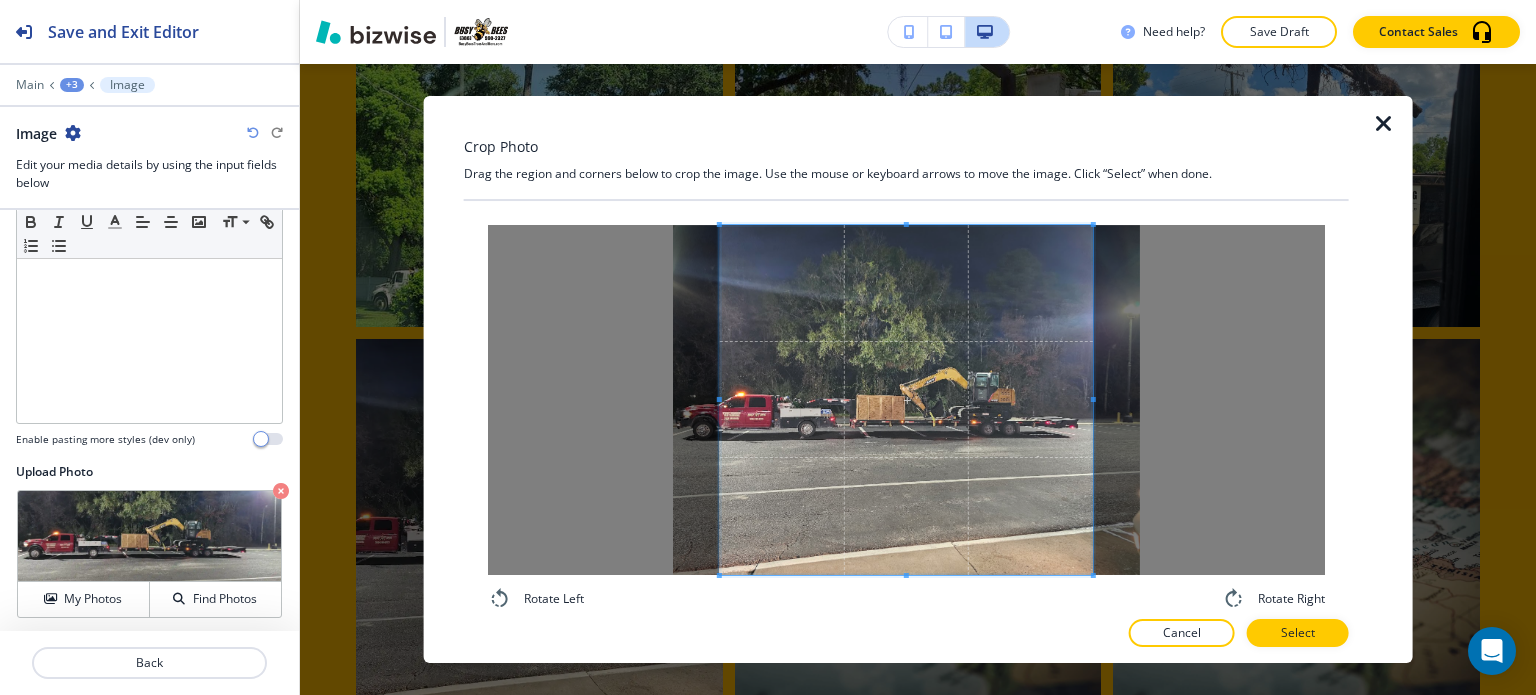 click on "Crop Photo Drag the region and corners below to crop the image. Use the mouse or keyboard arrows to move the image. Click “Select” when done. Rotate Left Rotate Right Cancel Select" at bounding box center (906, 380) 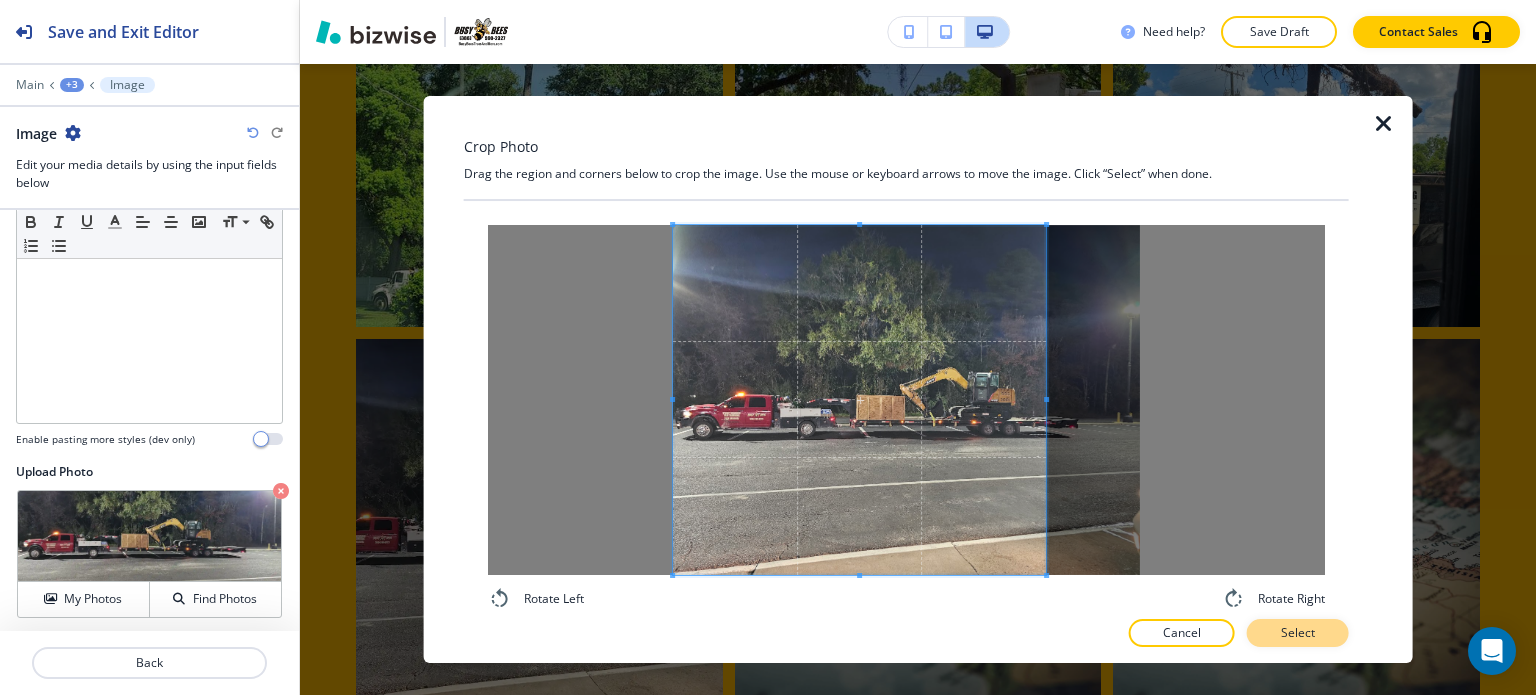 click on "Select" at bounding box center (1298, 633) 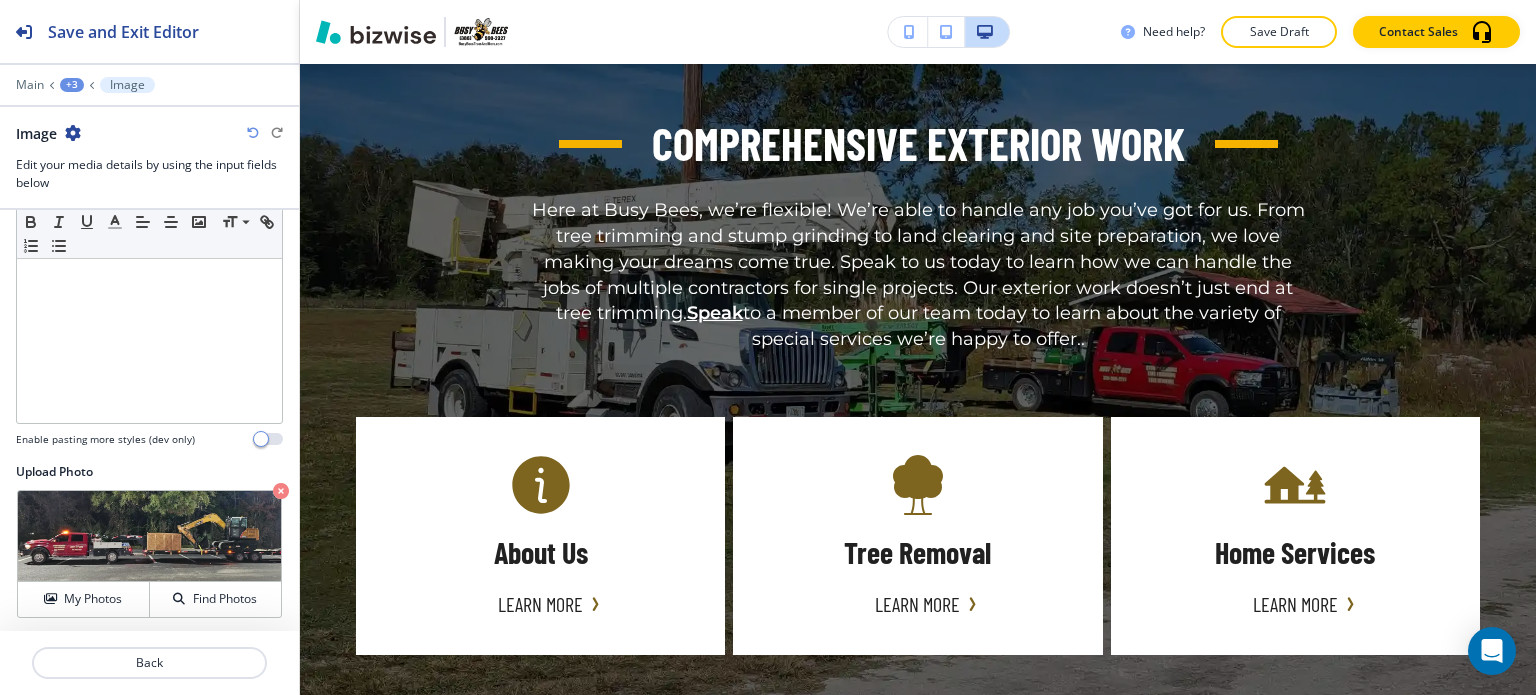 scroll, scrollTop: 2392, scrollLeft: 0, axis: vertical 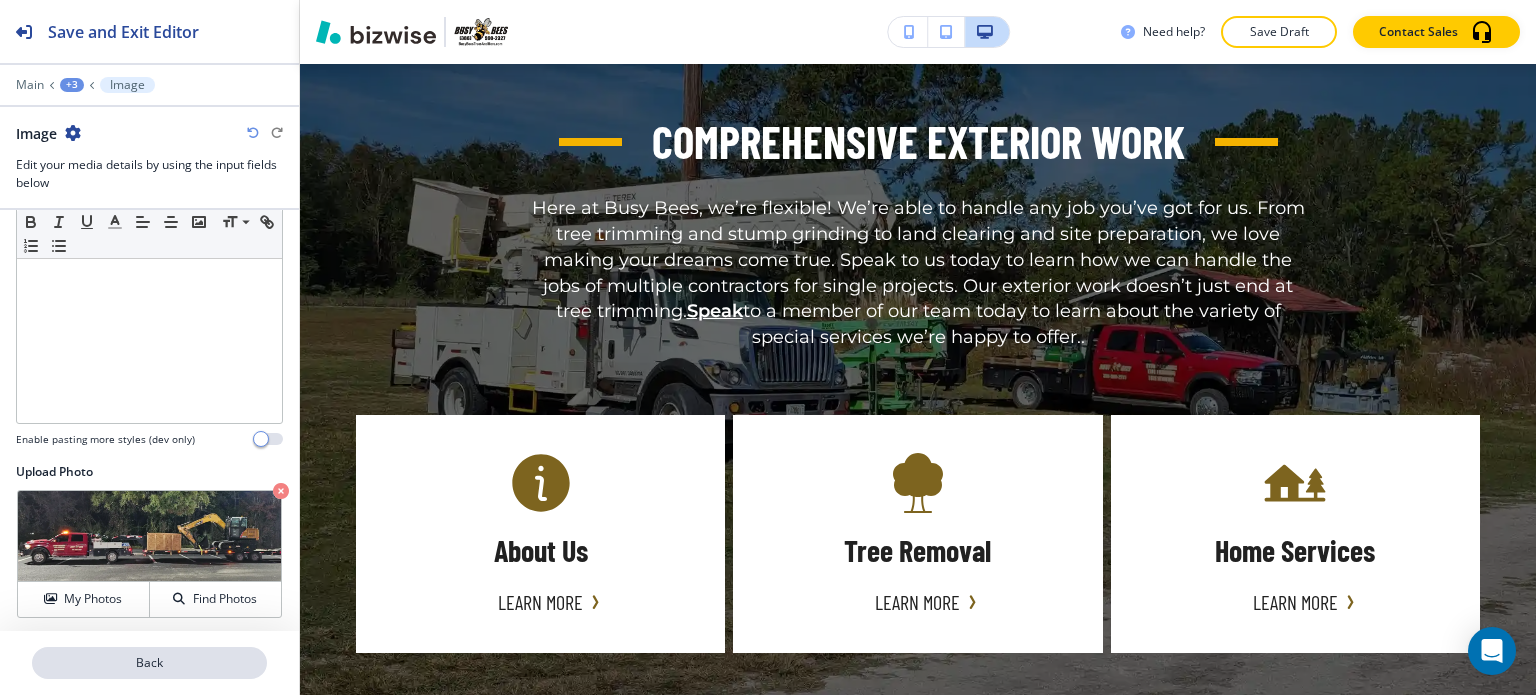 click on "Back" at bounding box center [149, 663] 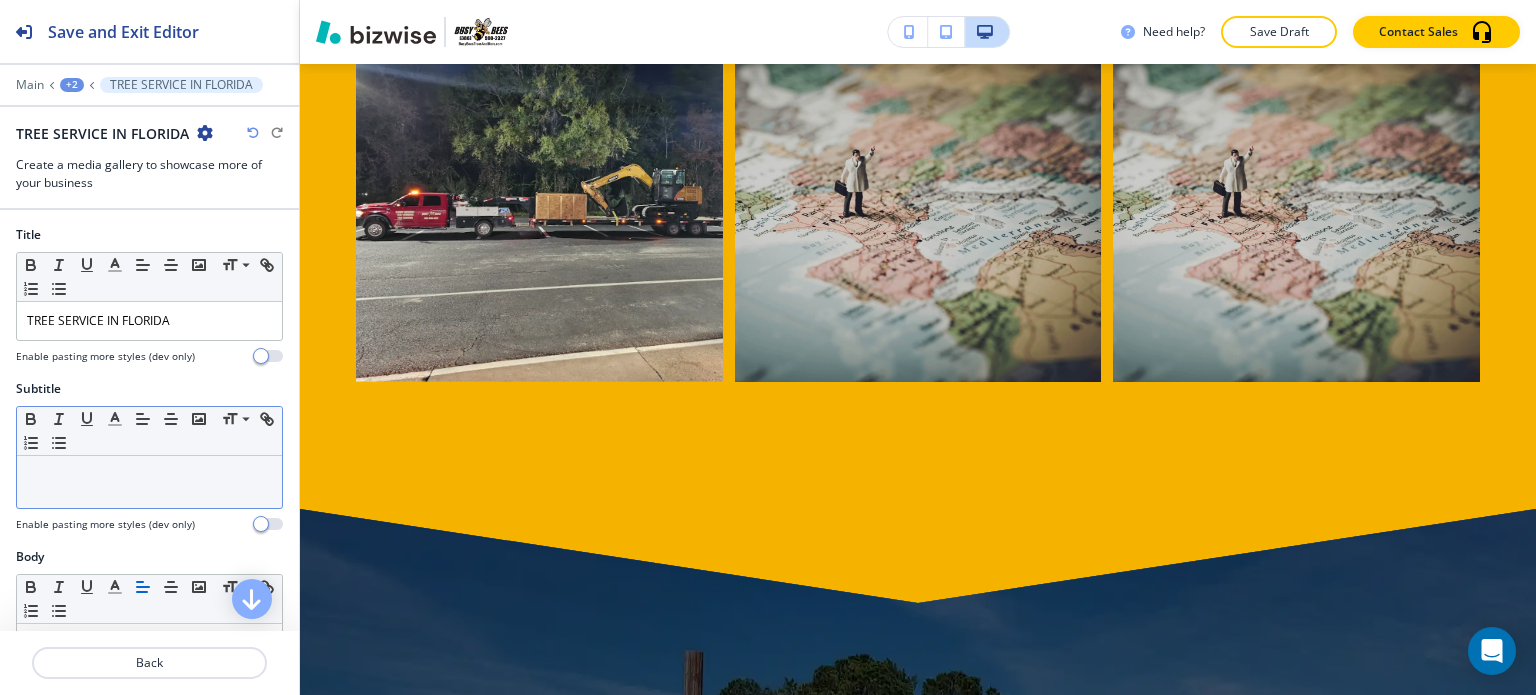 scroll, scrollTop: 1301, scrollLeft: 0, axis: vertical 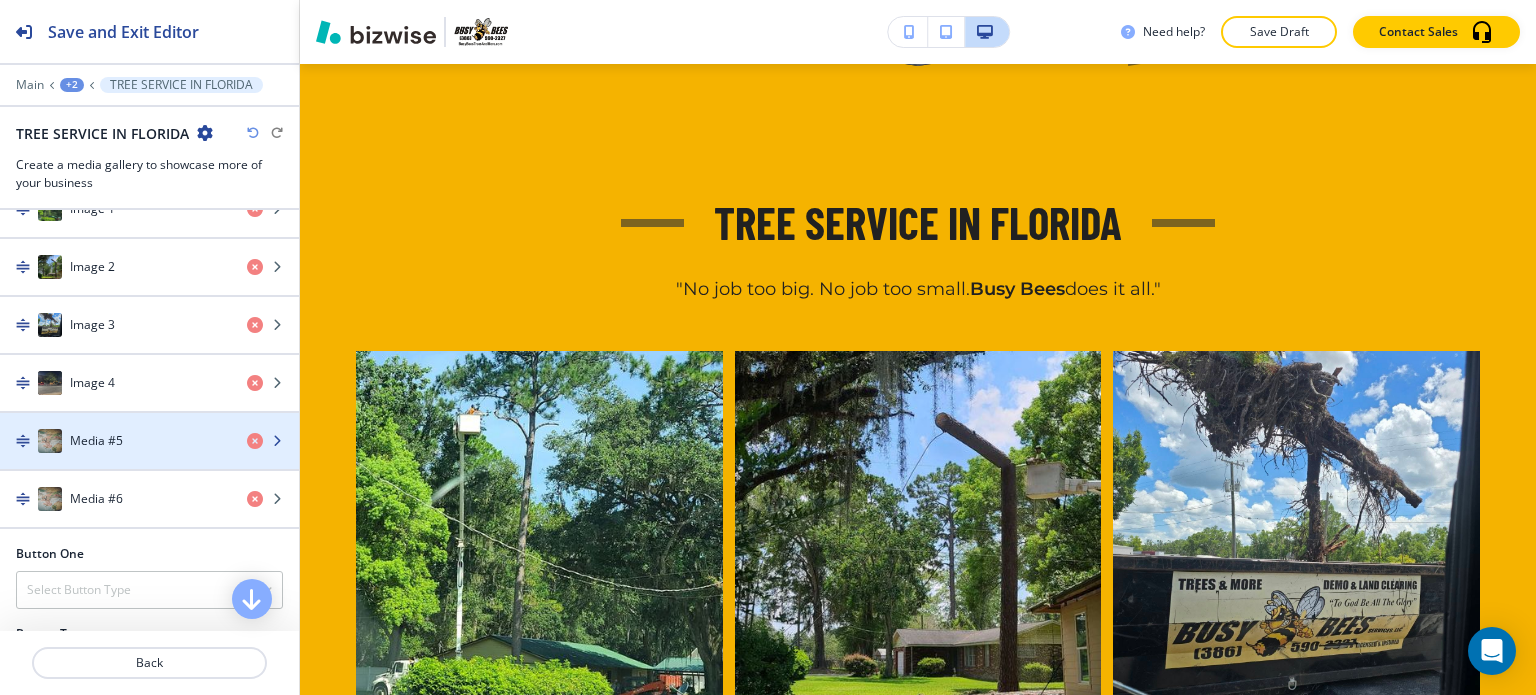 click on "Media #5" at bounding box center (115, 441) 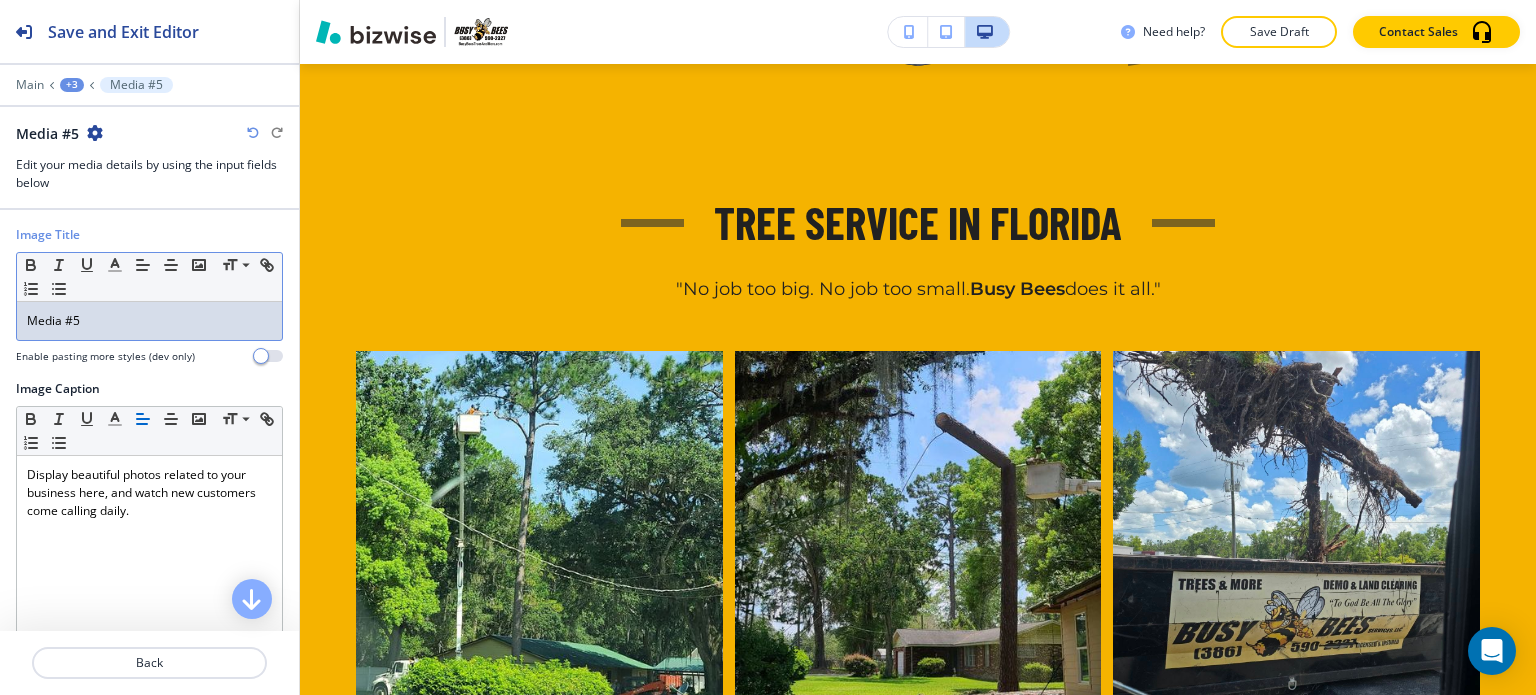 click on "Media #5" at bounding box center (149, 321) 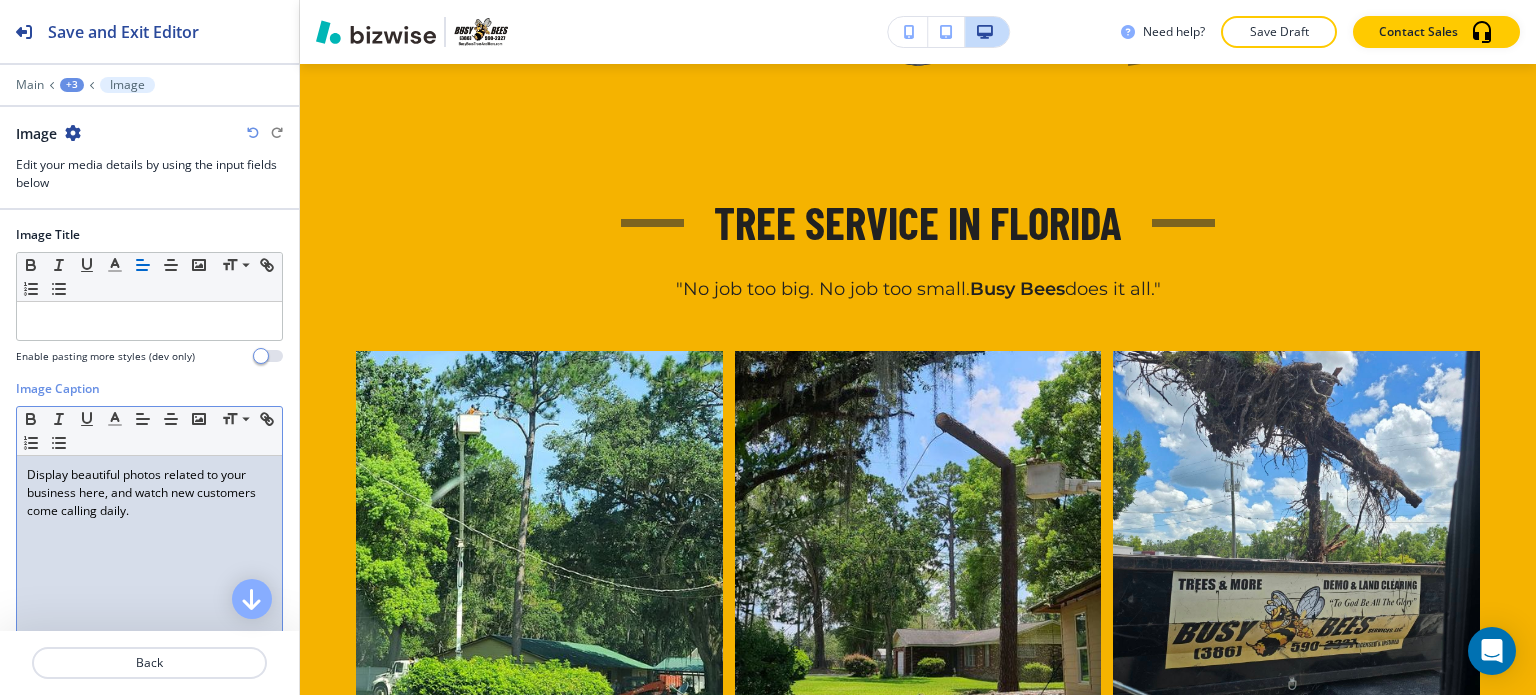 click on "Display beautiful photos related to your business here, and watch new customers come calling daily." at bounding box center (149, 493) 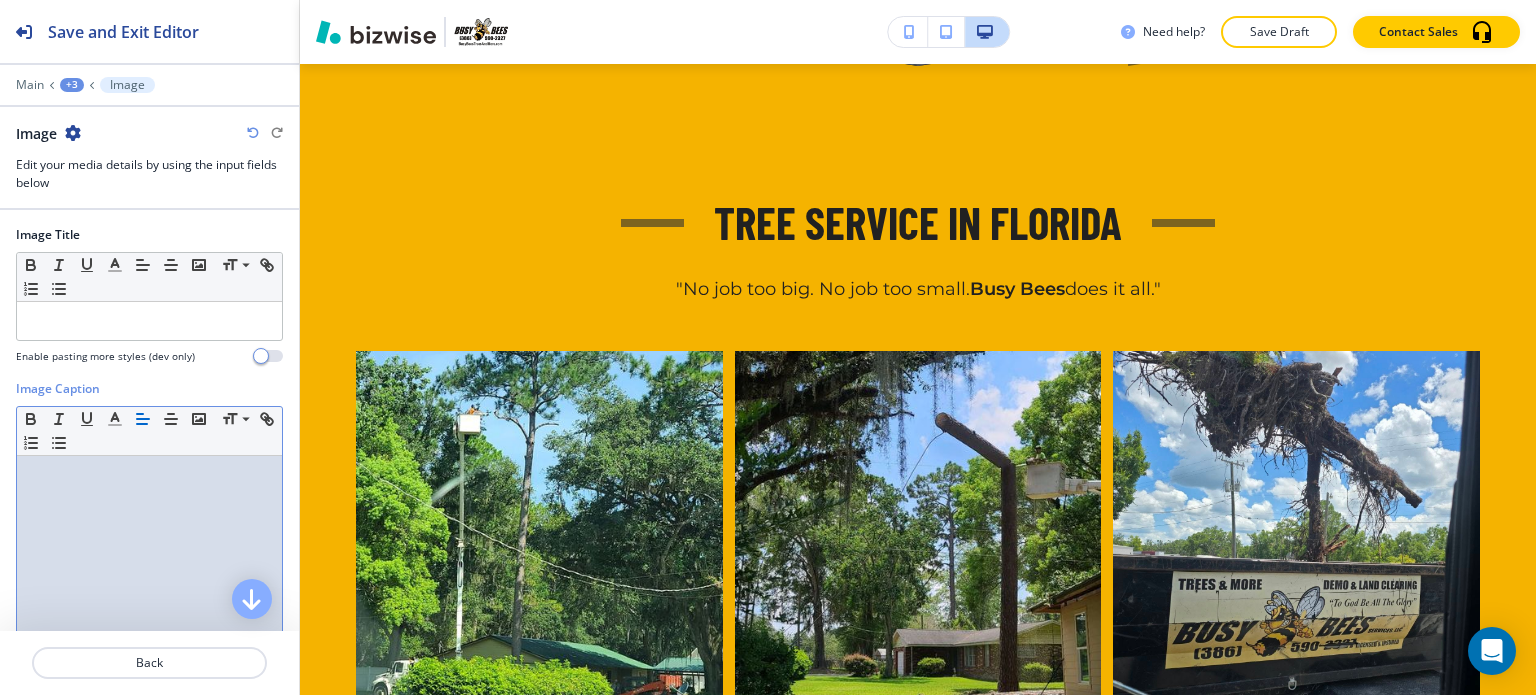 scroll, scrollTop: 293, scrollLeft: 0, axis: vertical 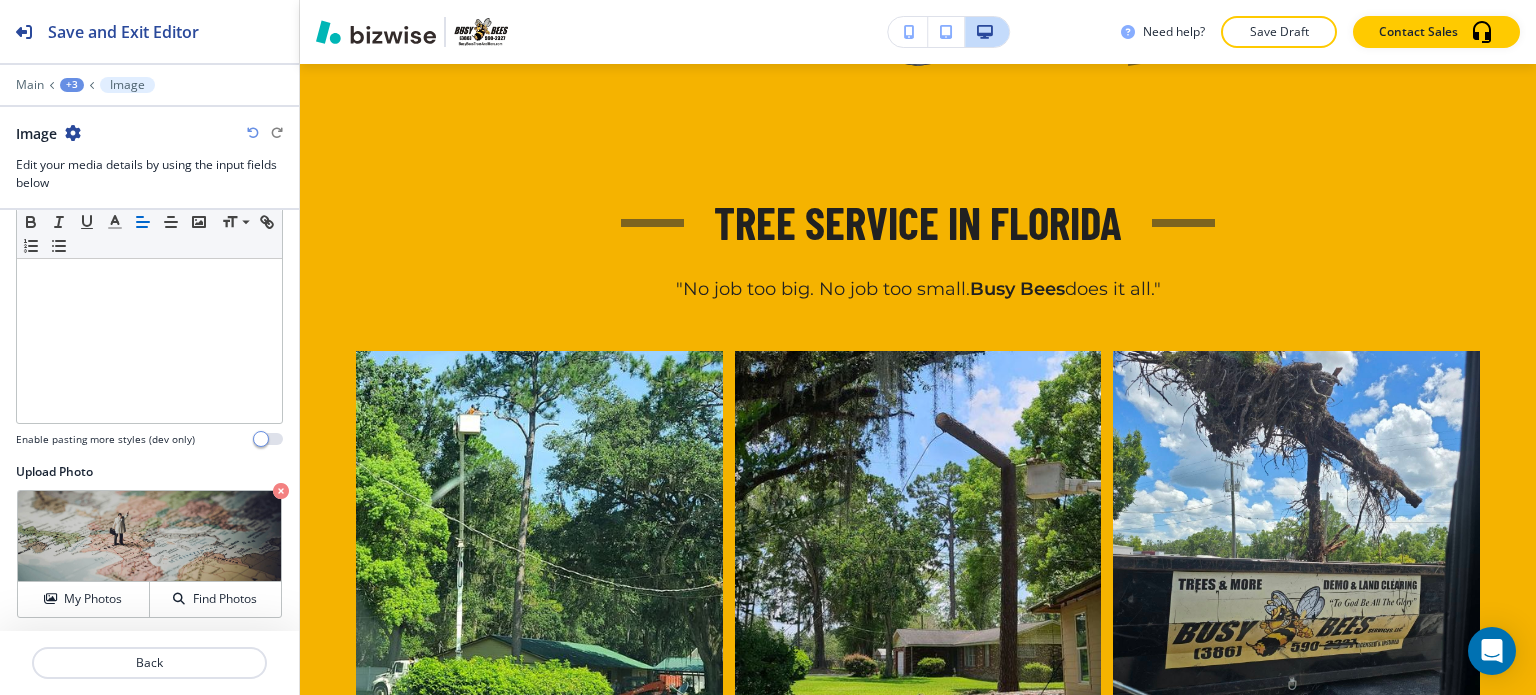 click at bounding box center [281, 491] 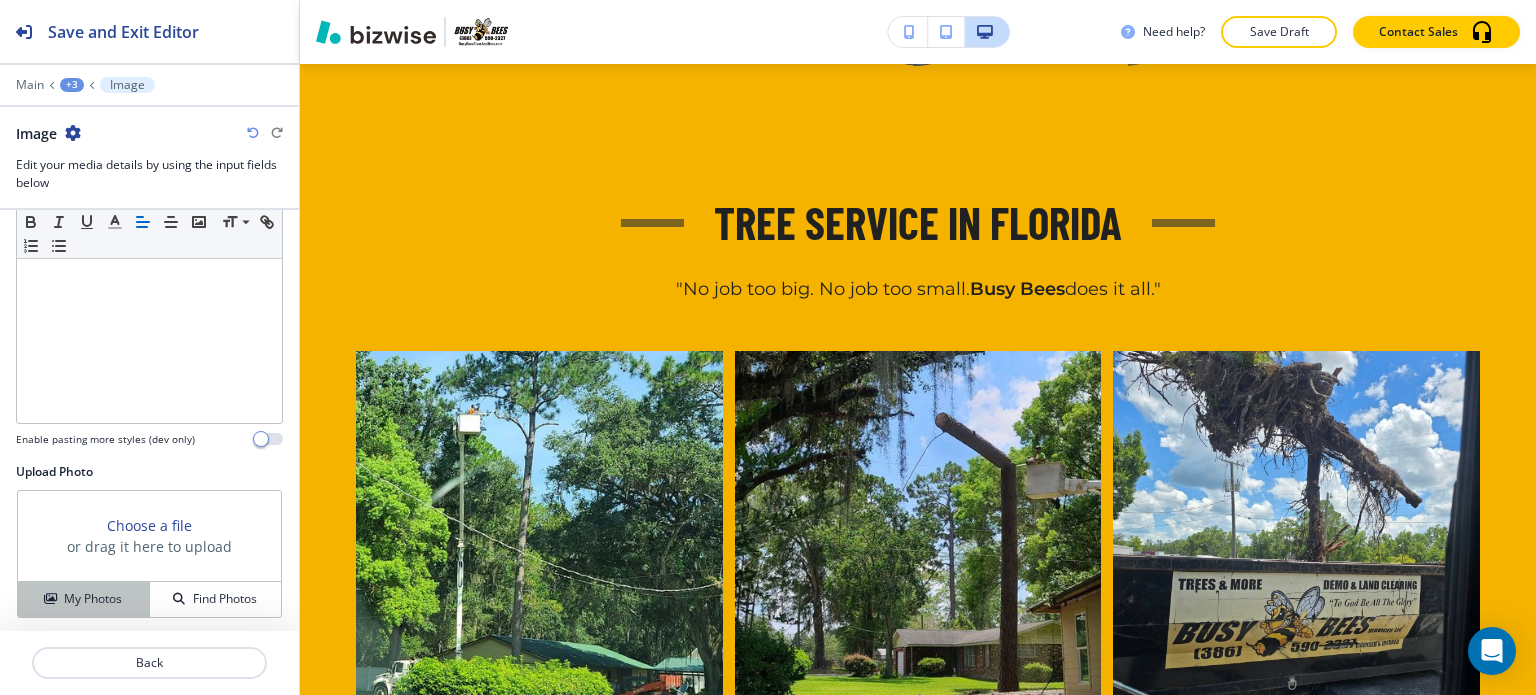 click on "My Photos" at bounding box center [83, 599] 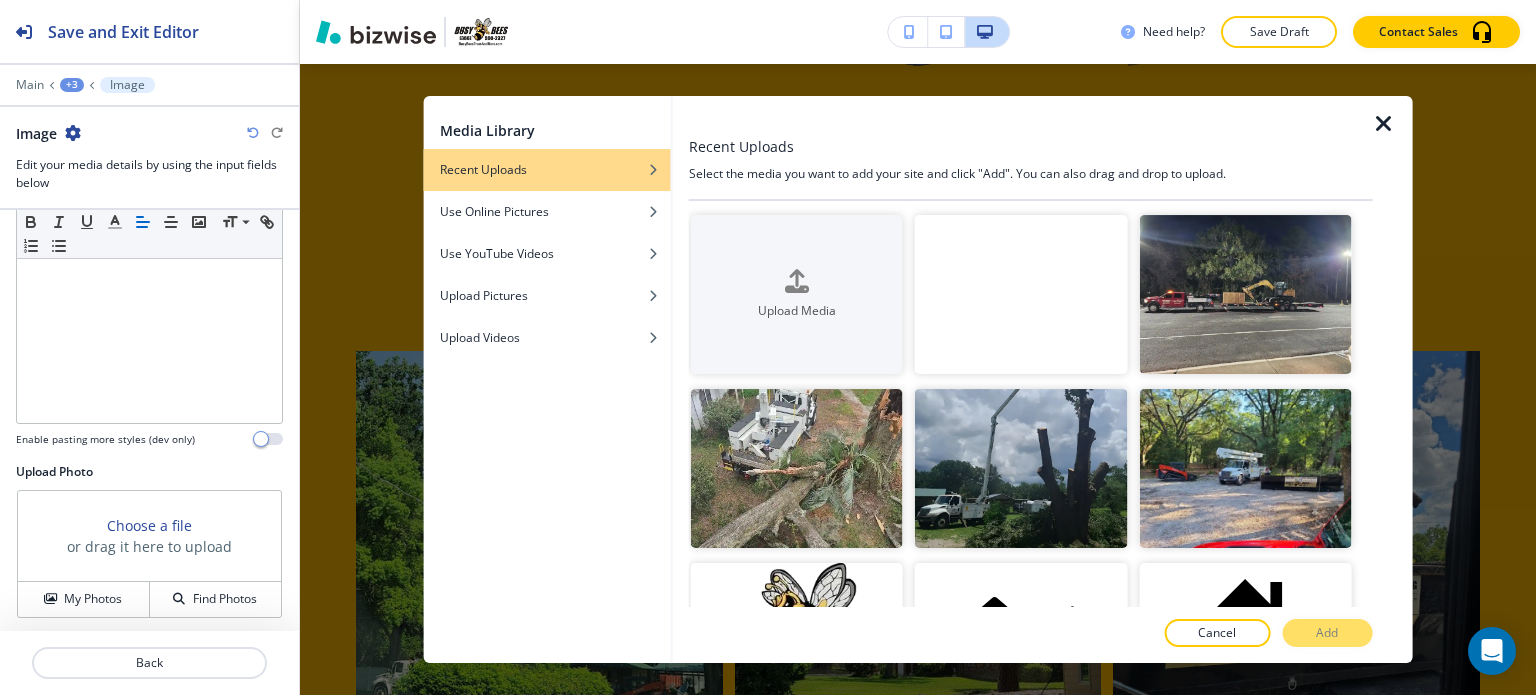 click at bounding box center [1384, 124] 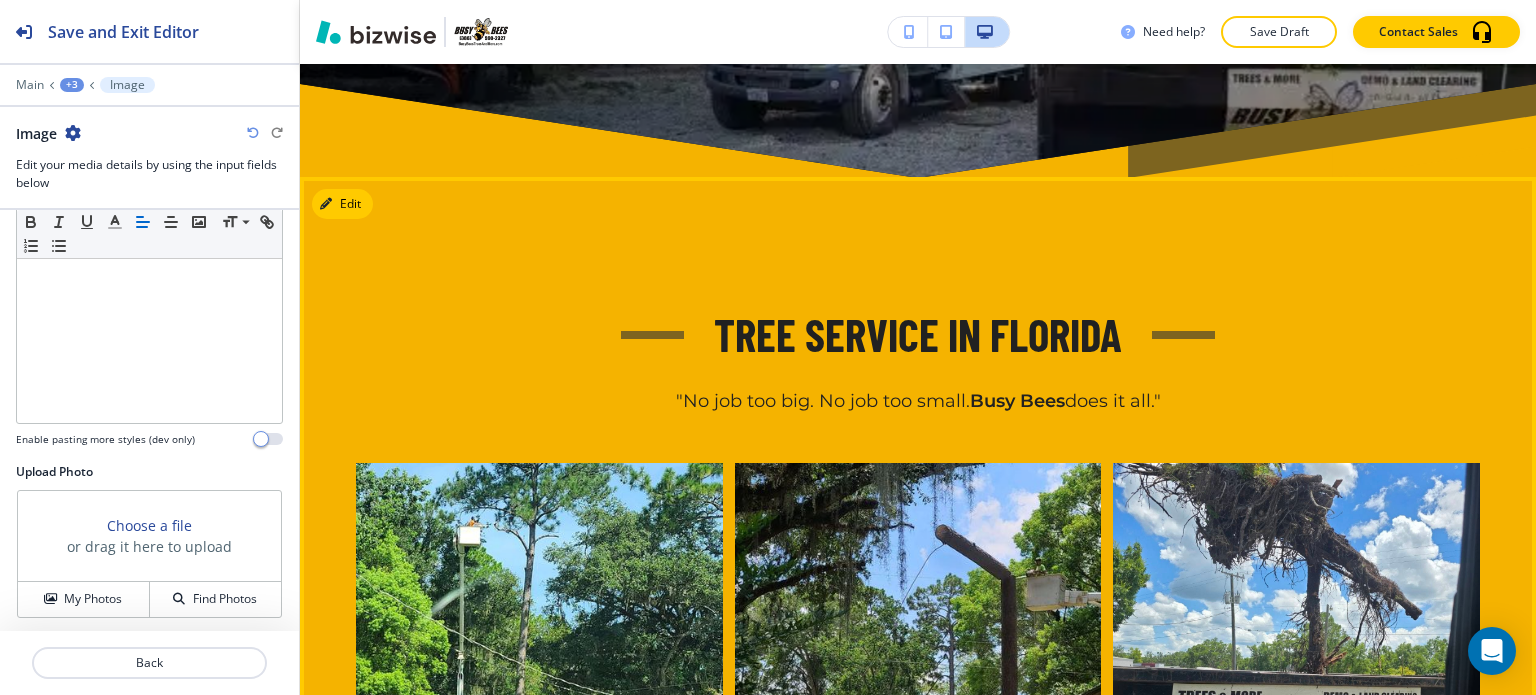 scroll, scrollTop: 938, scrollLeft: 0, axis: vertical 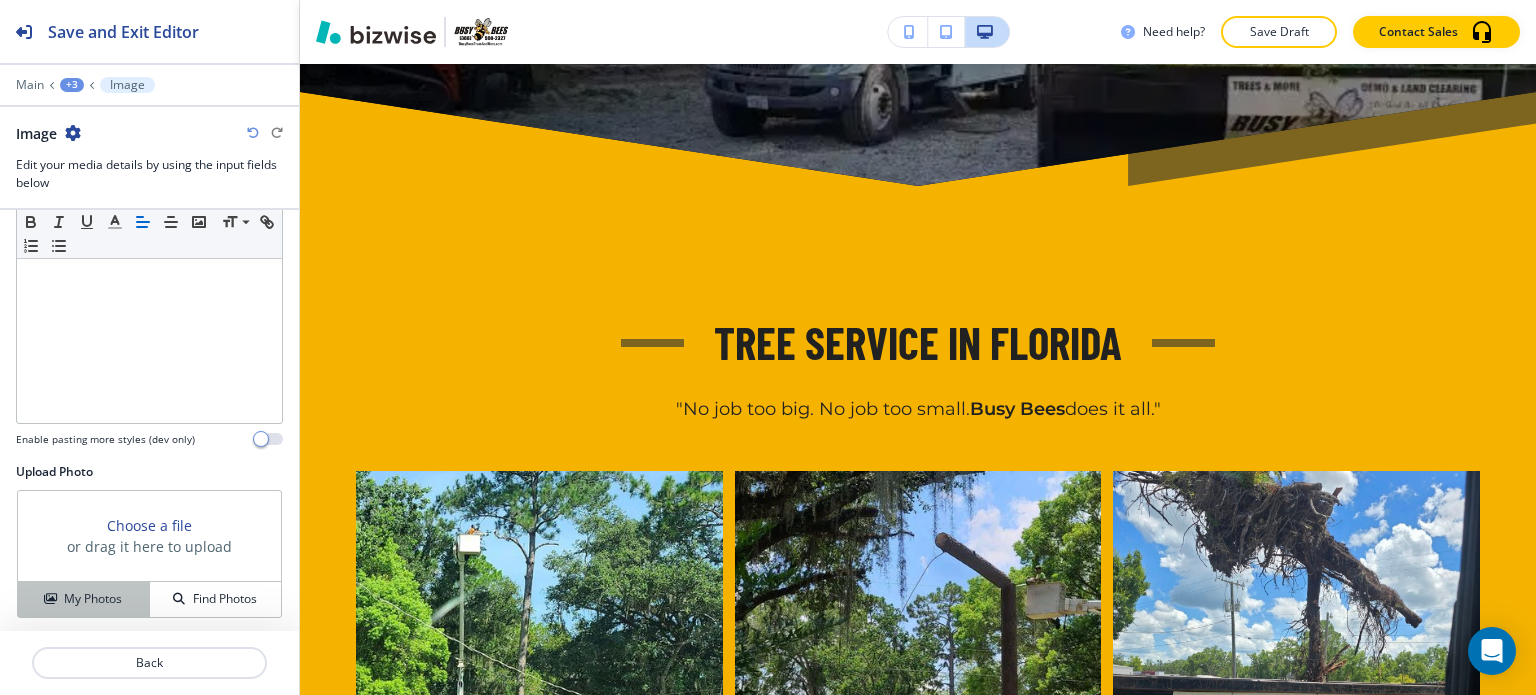 click on "My Photos" at bounding box center [93, 599] 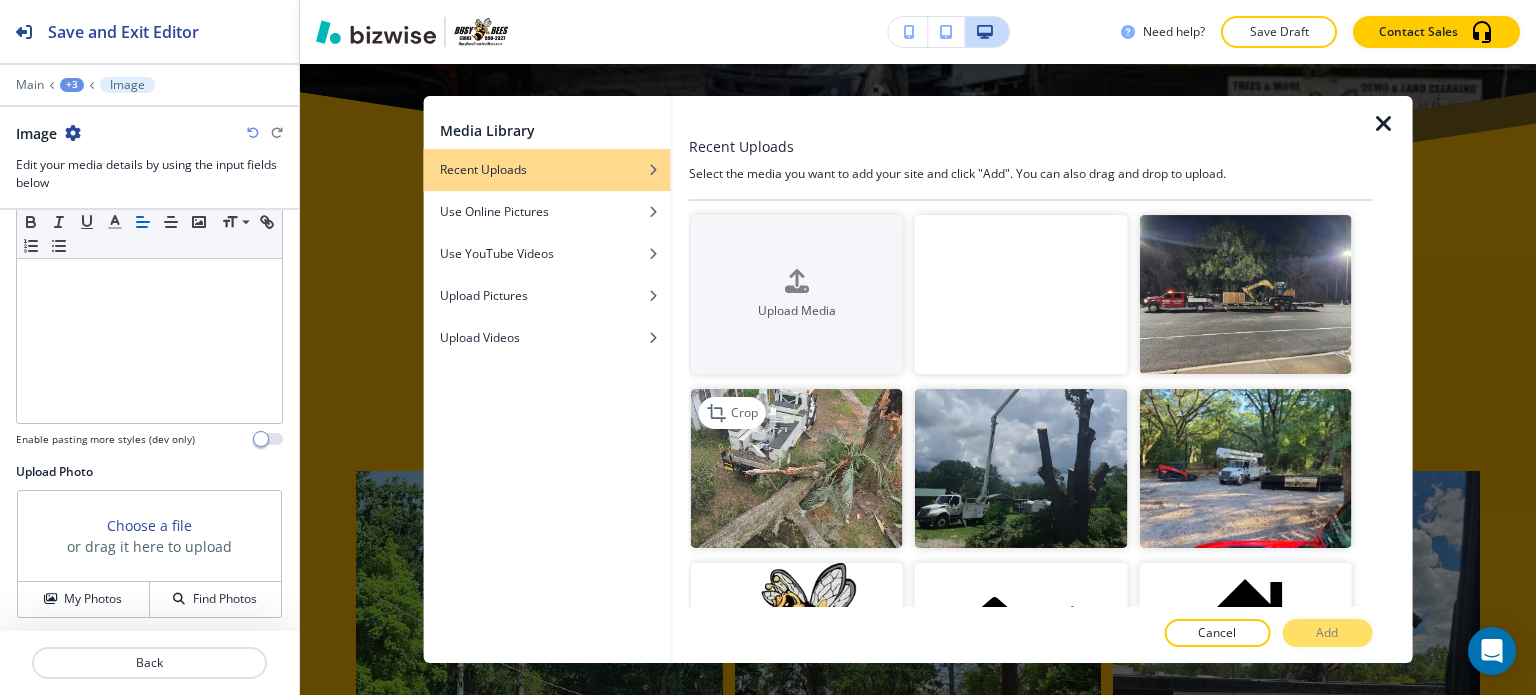click at bounding box center [797, 468] 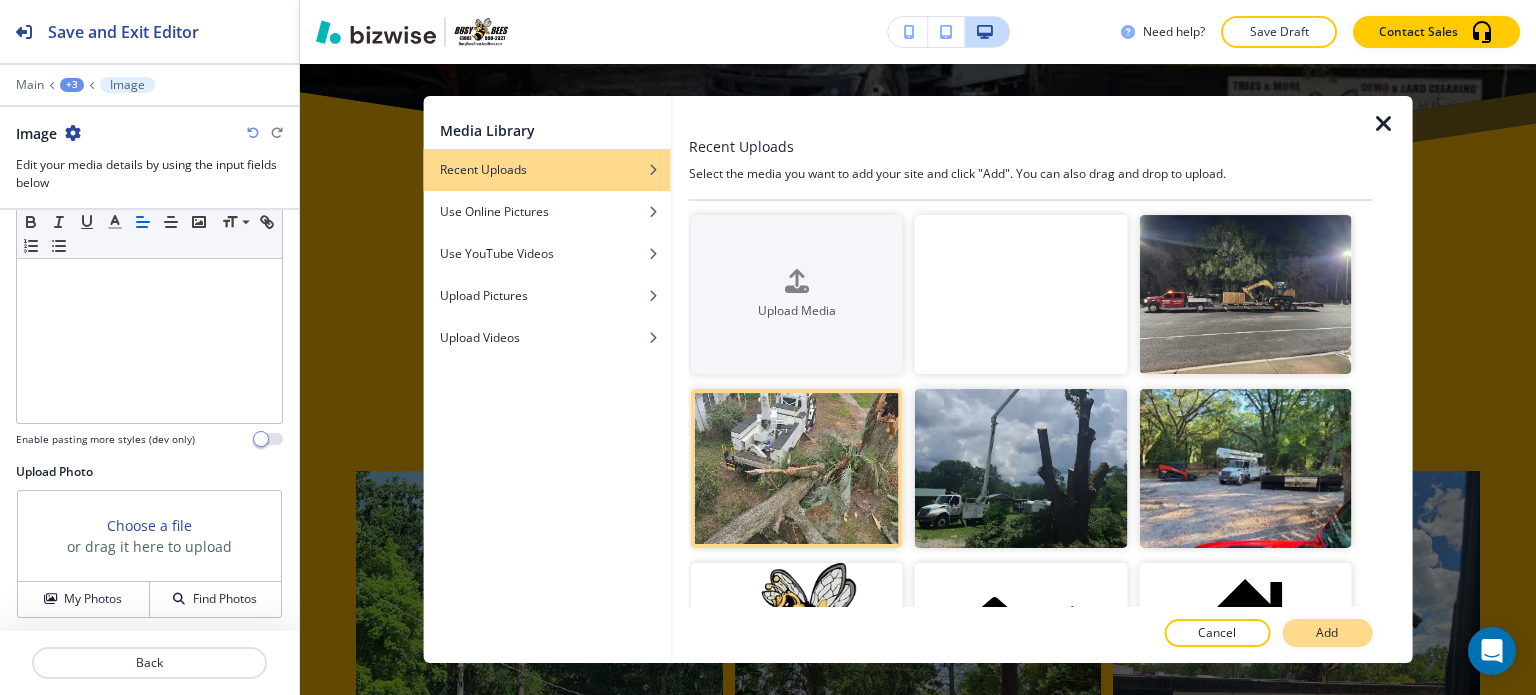 click on "Add" at bounding box center (1327, 633) 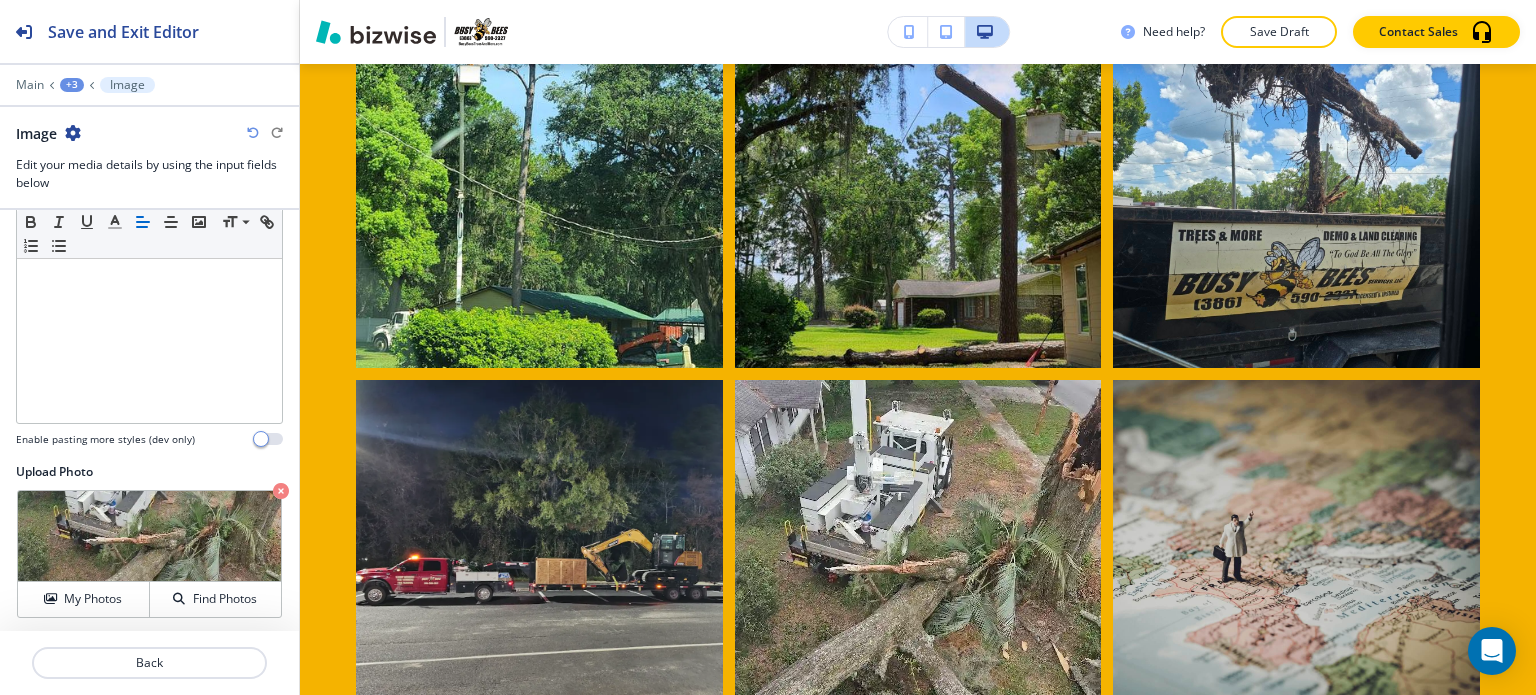 scroll, scrollTop: 1406, scrollLeft: 0, axis: vertical 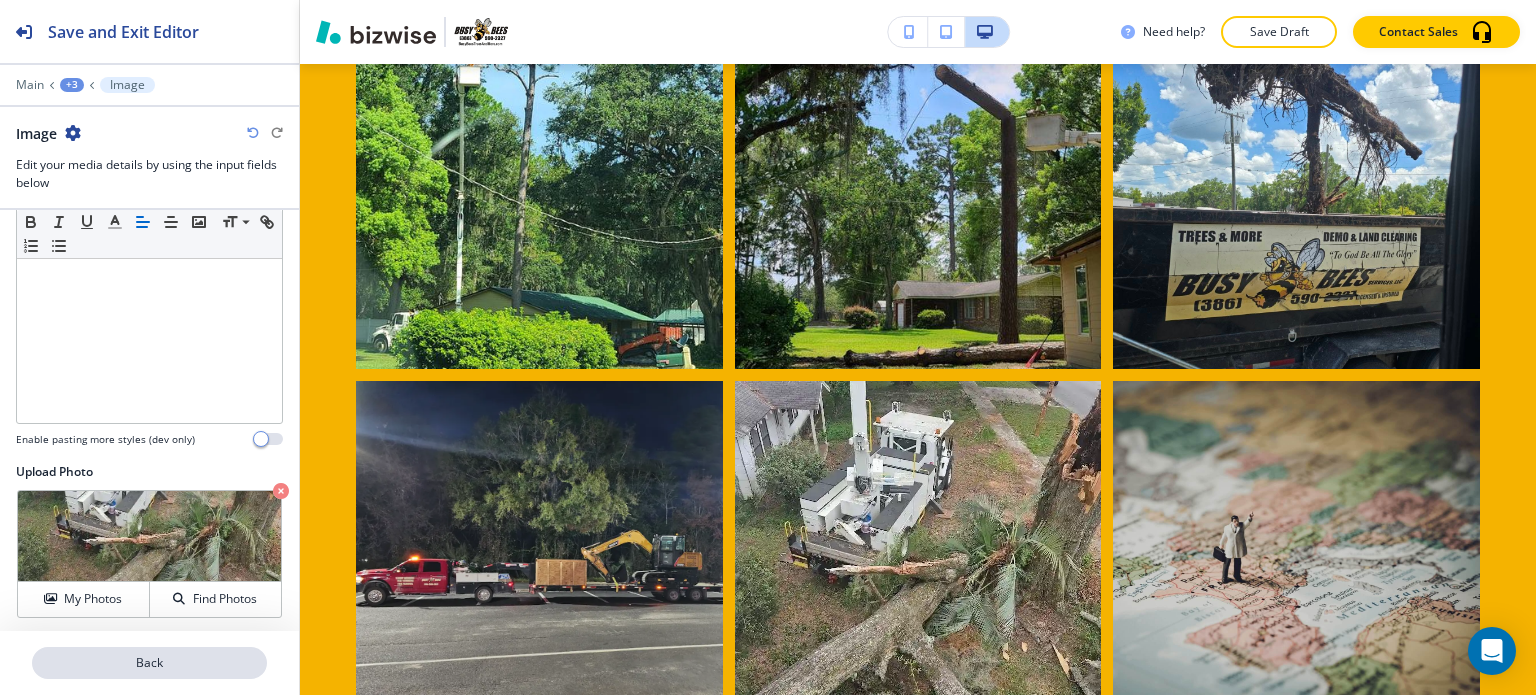 click on "Back" at bounding box center (149, 663) 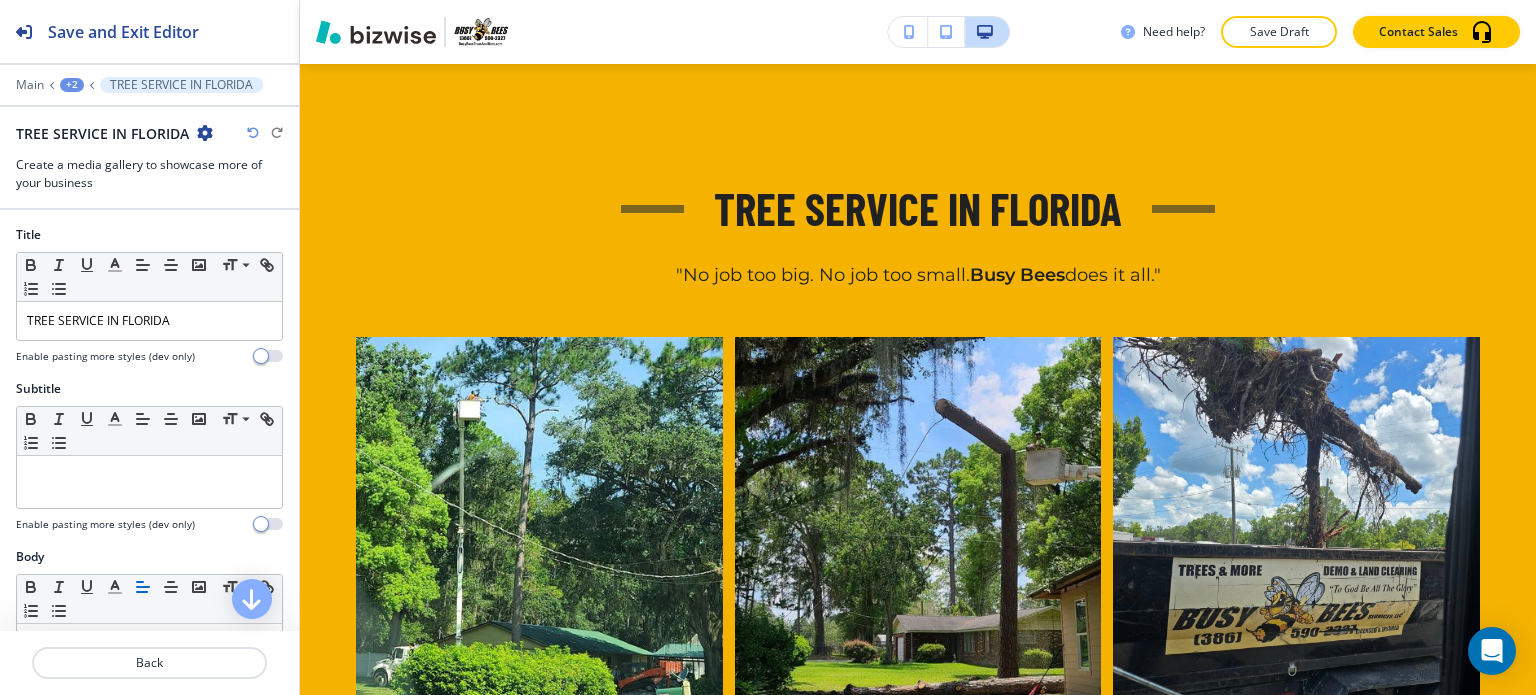 scroll, scrollTop: 1058, scrollLeft: 0, axis: vertical 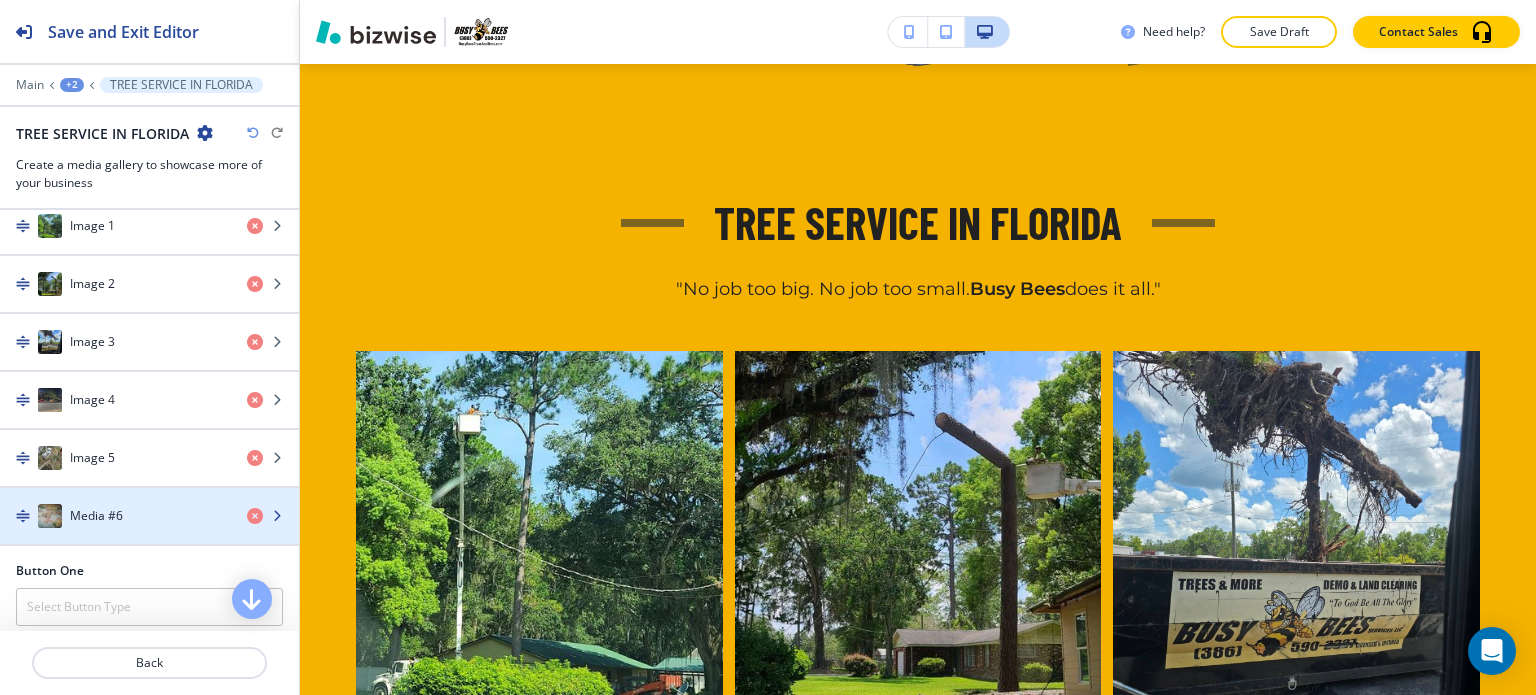 click on "Media #6" at bounding box center (115, 516) 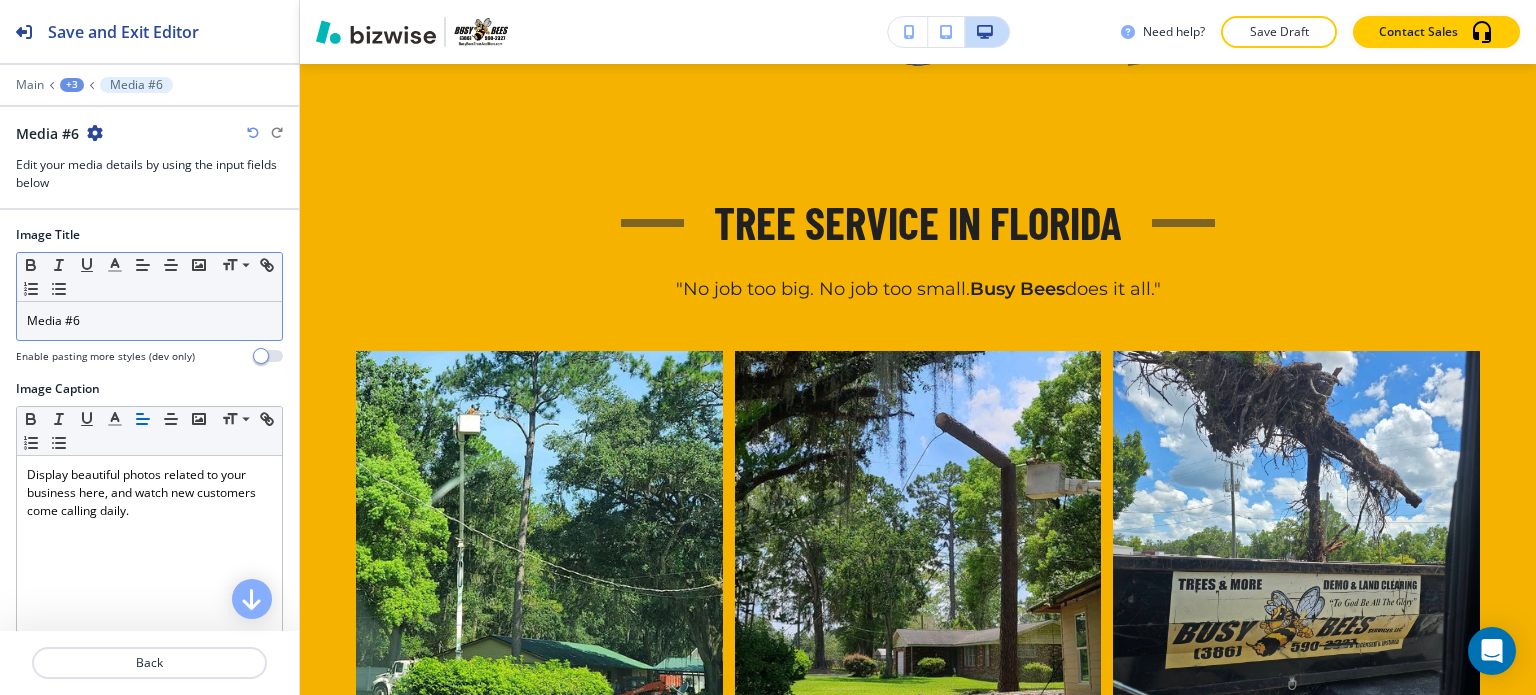 click on "Media #6" at bounding box center [149, 321] 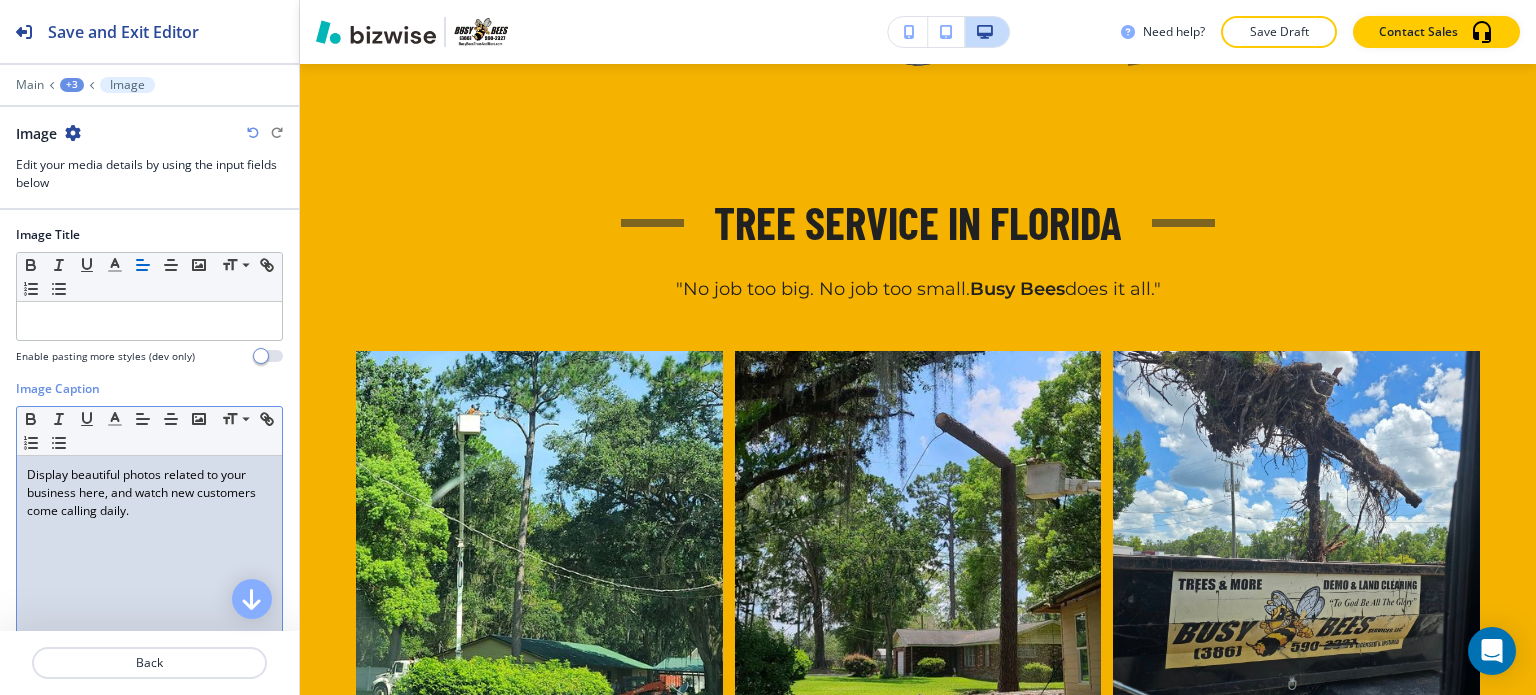 click on "Display beautiful photos related to your business here, and watch new customers come calling daily." at bounding box center (149, 493) 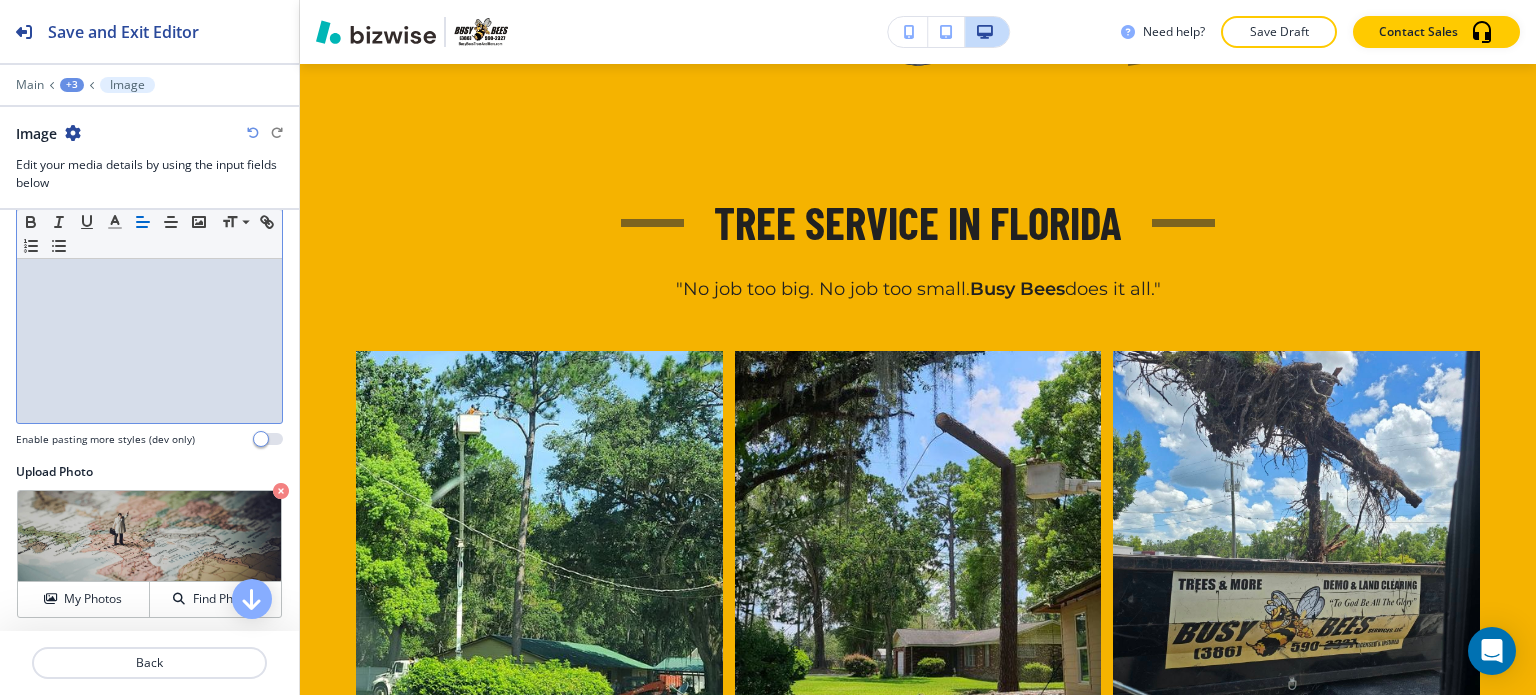 scroll, scrollTop: 292, scrollLeft: 0, axis: vertical 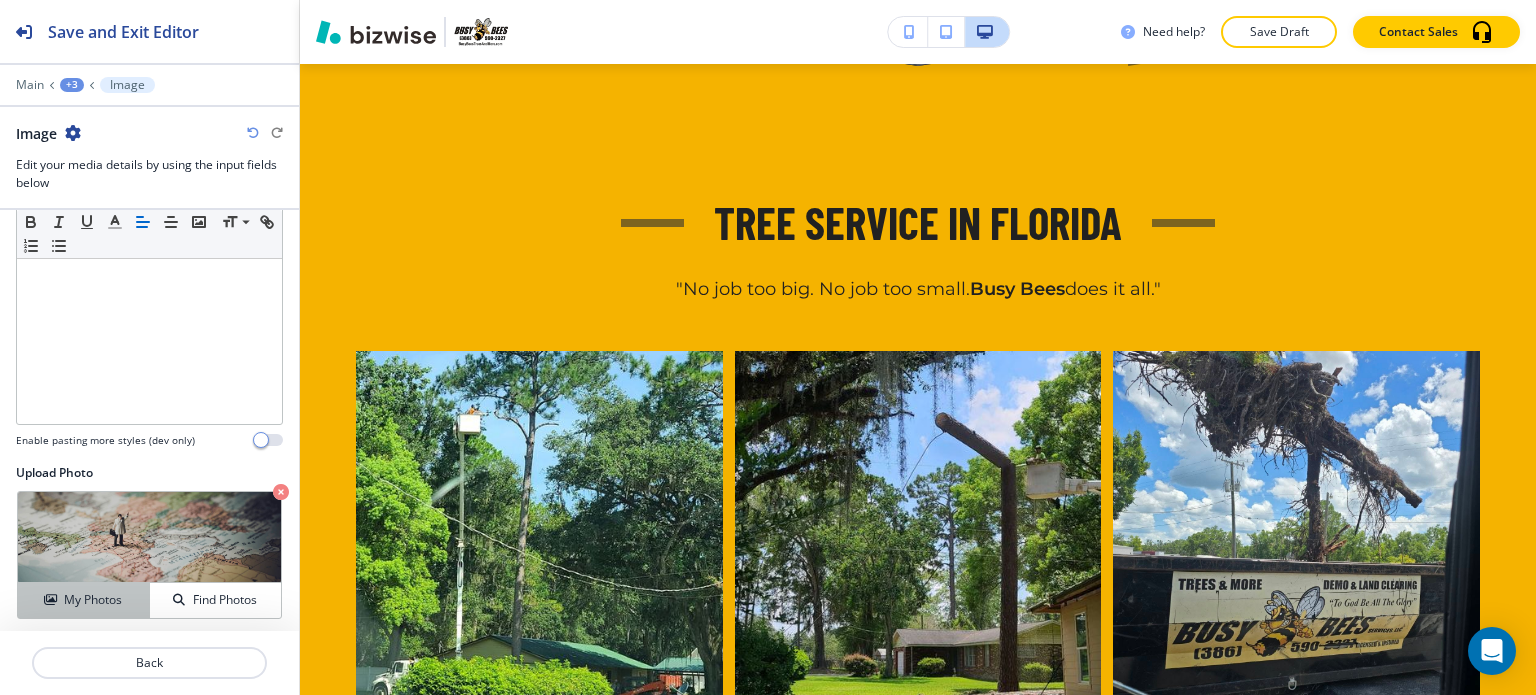 click on "My Photos" at bounding box center [84, 600] 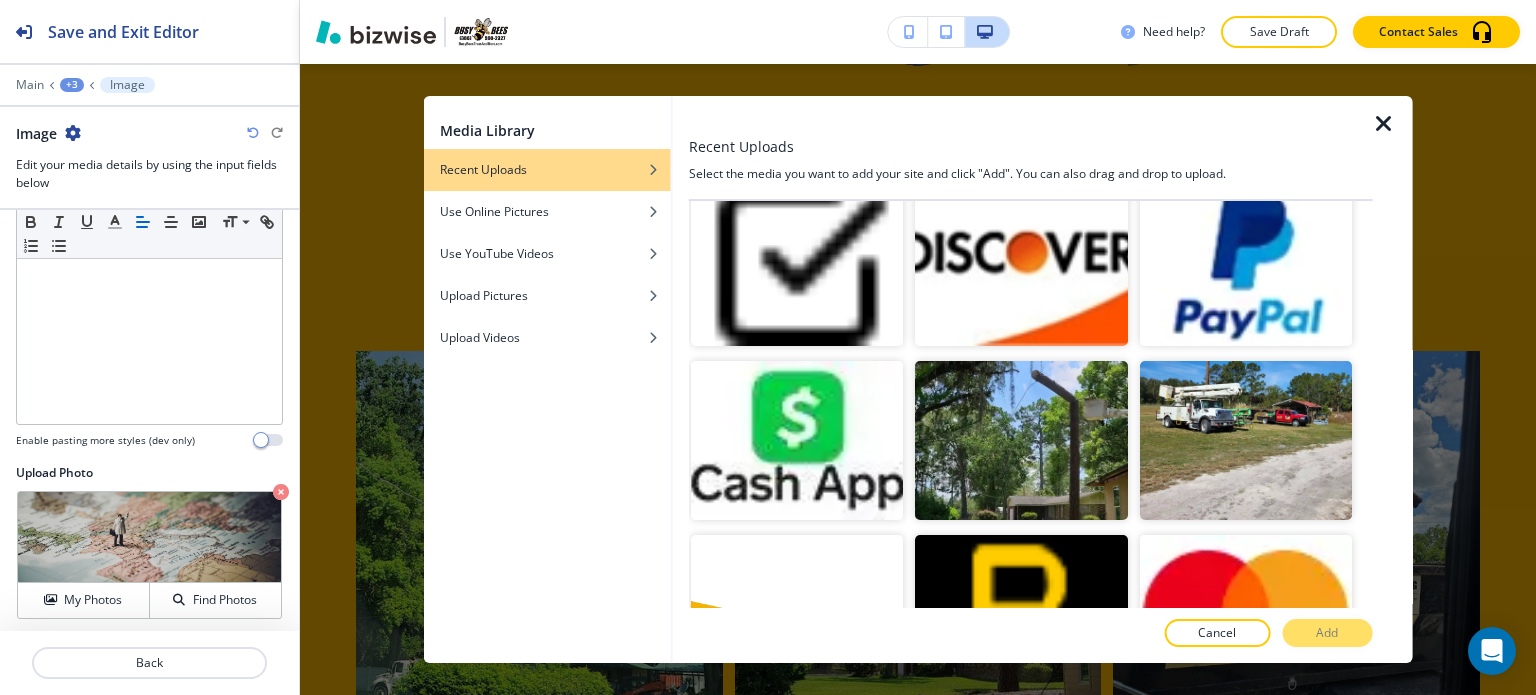 scroll, scrollTop: 1421, scrollLeft: 0, axis: vertical 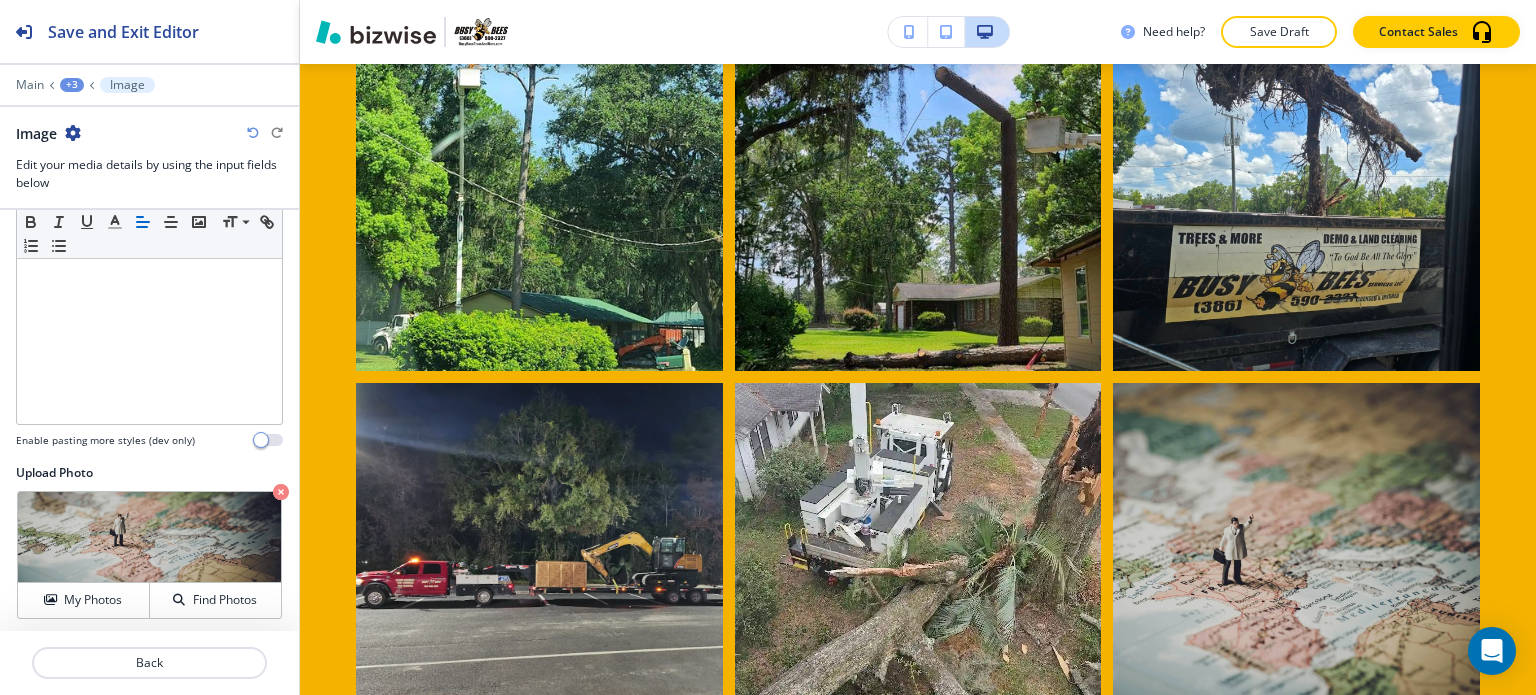click at bounding box center (281, 492) 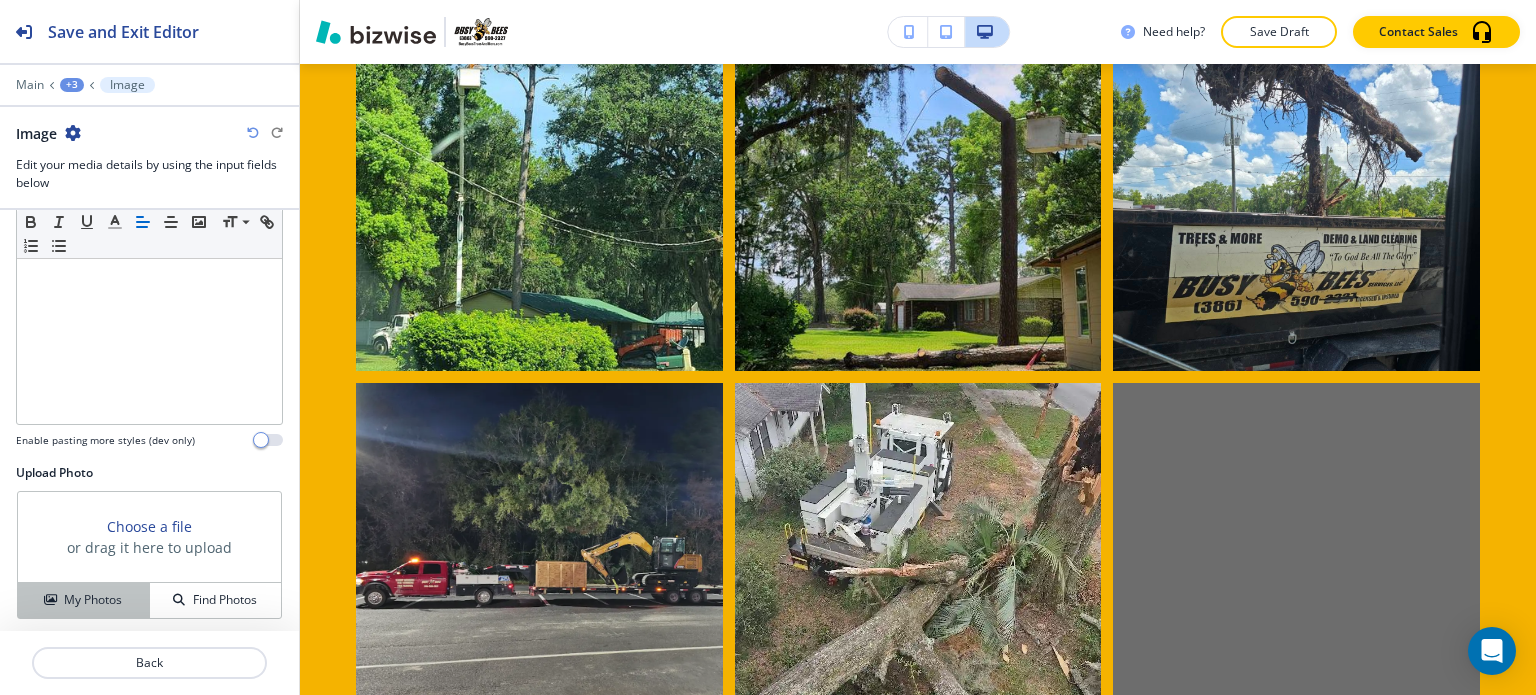 click on "My Photos" at bounding box center [93, 600] 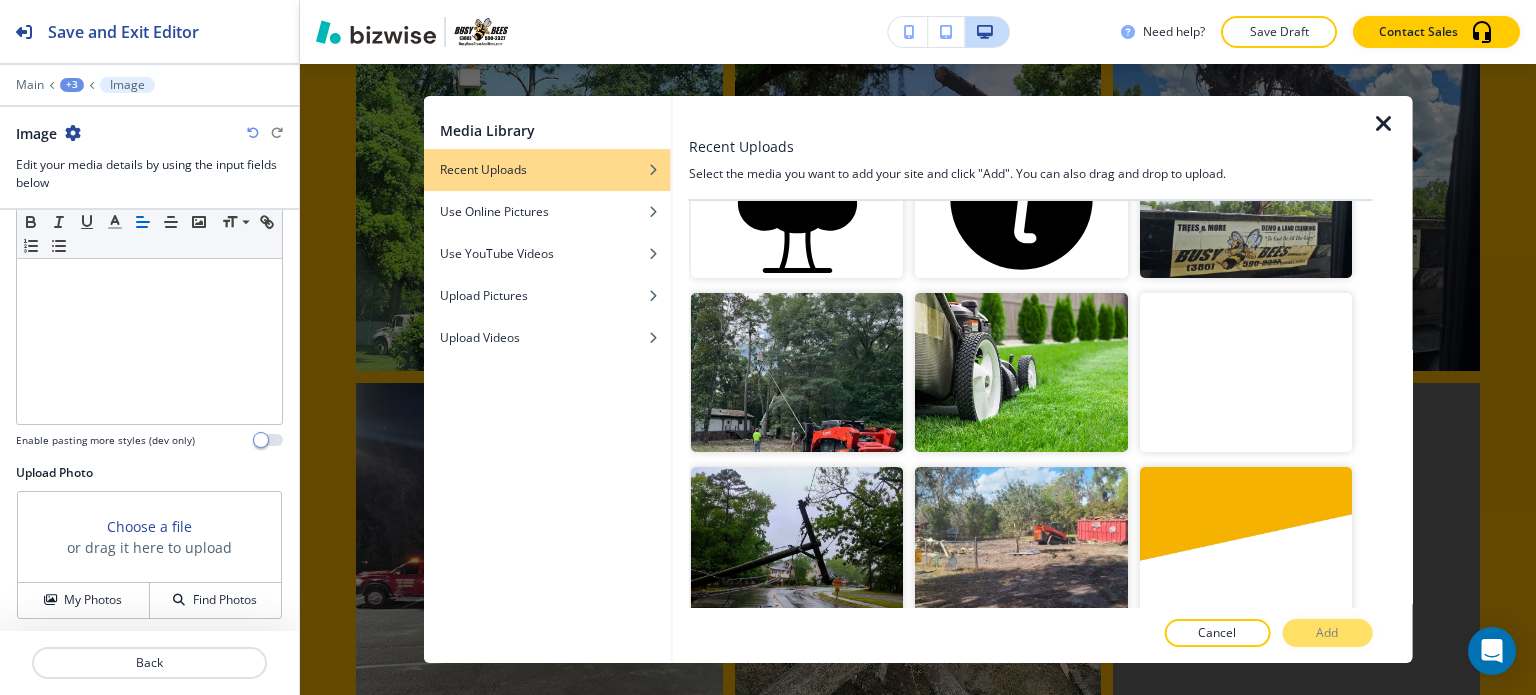 scroll, scrollTop: 620, scrollLeft: 0, axis: vertical 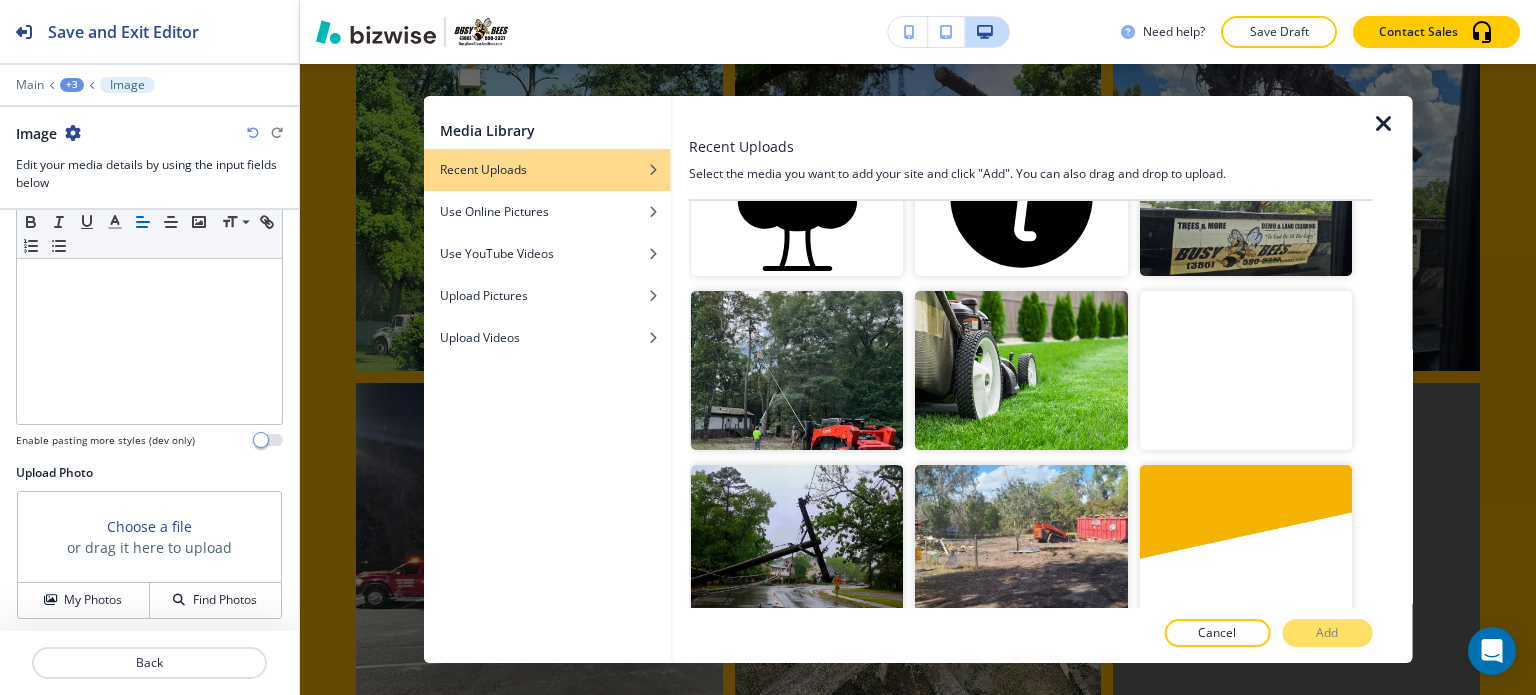 click at bounding box center [1384, 124] 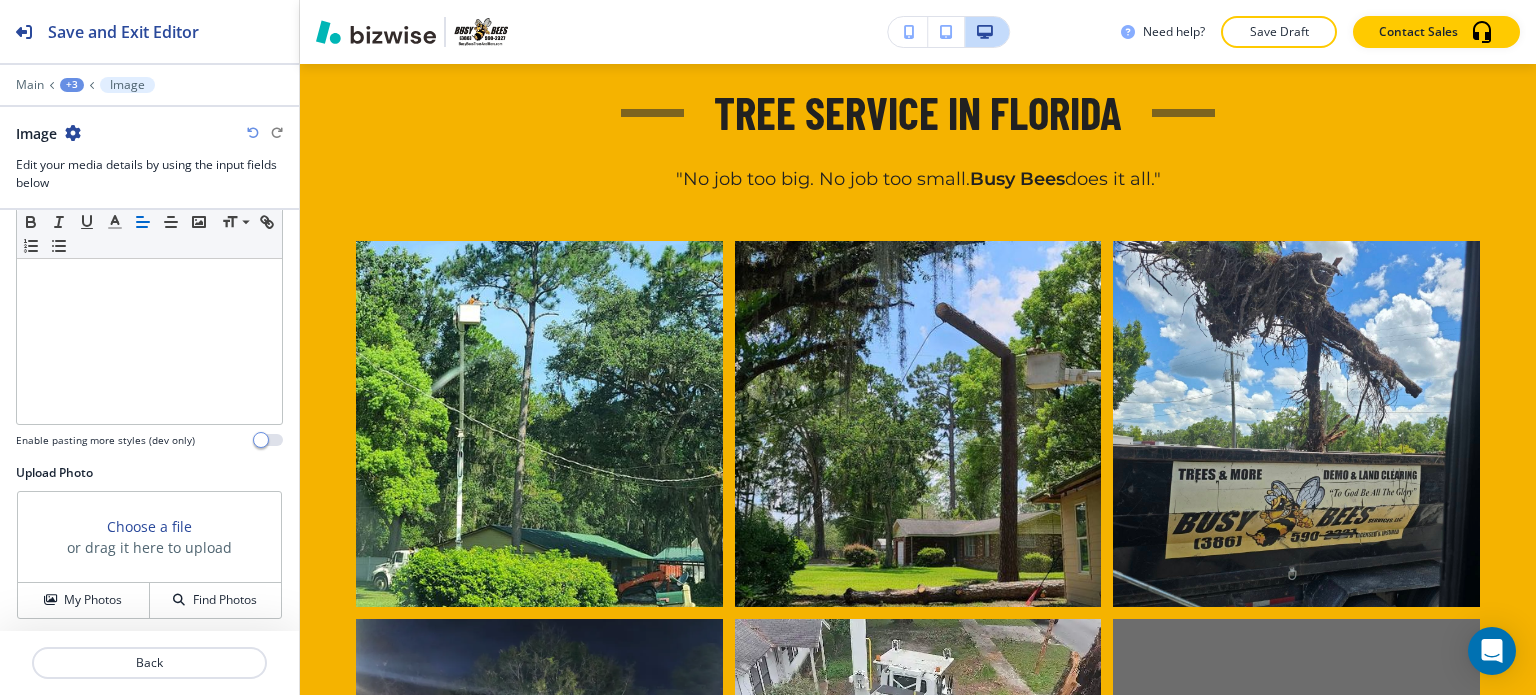scroll, scrollTop: 1146, scrollLeft: 0, axis: vertical 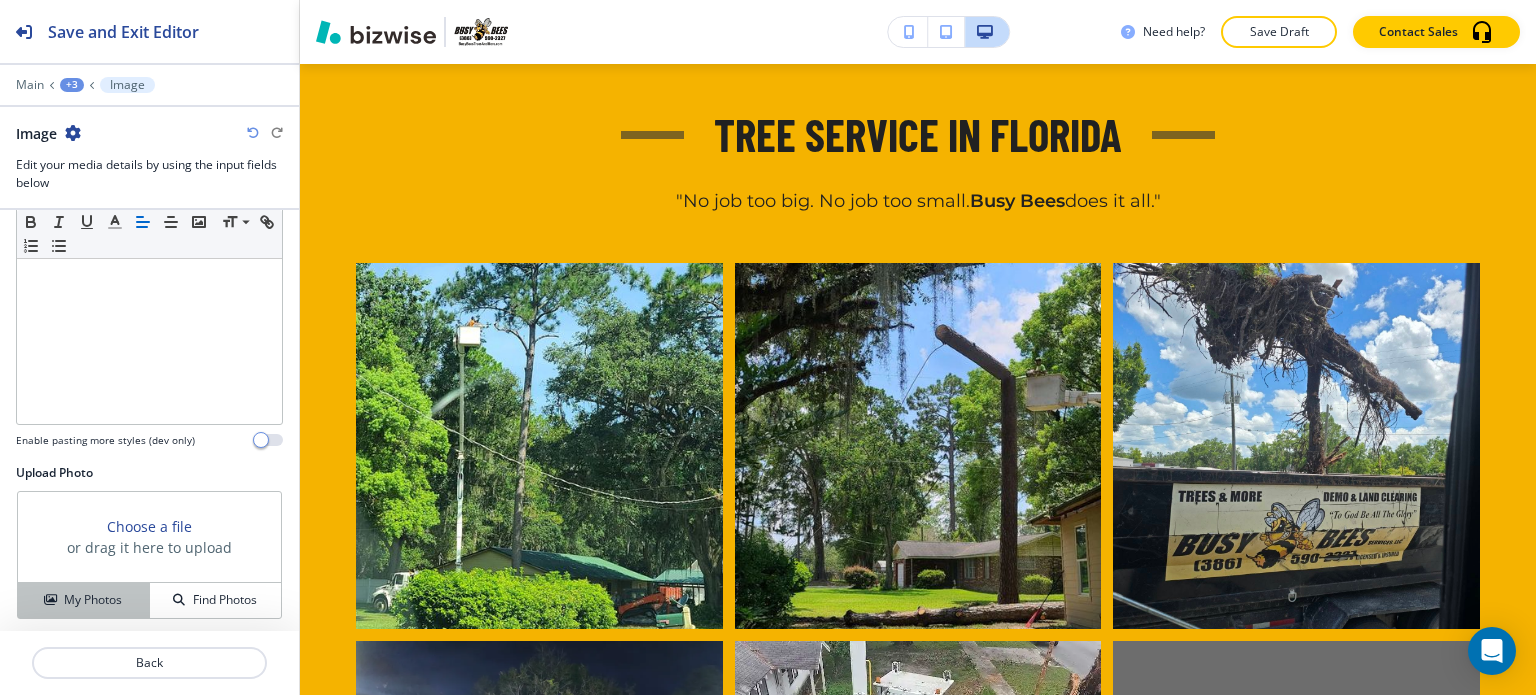 click on "My Photos" at bounding box center [84, 600] 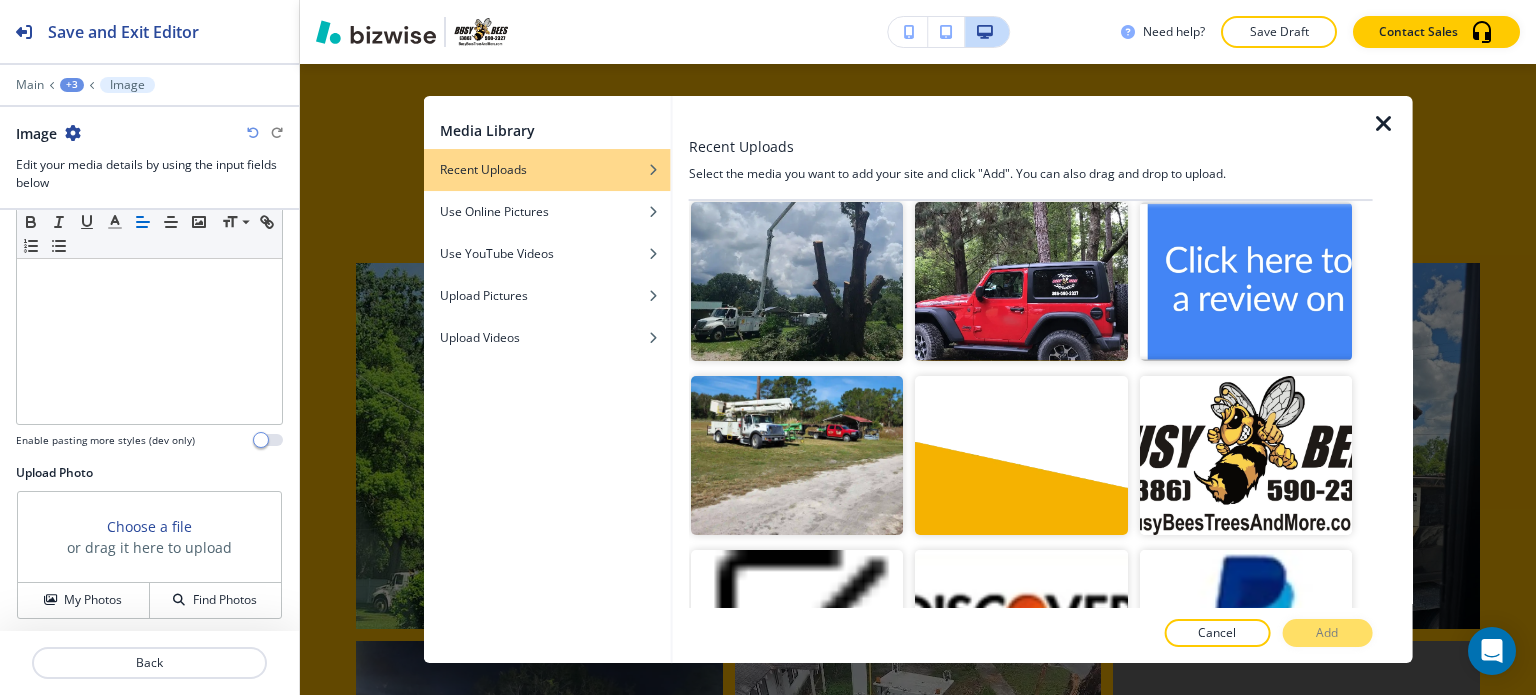 scroll, scrollTop: 1044, scrollLeft: 0, axis: vertical 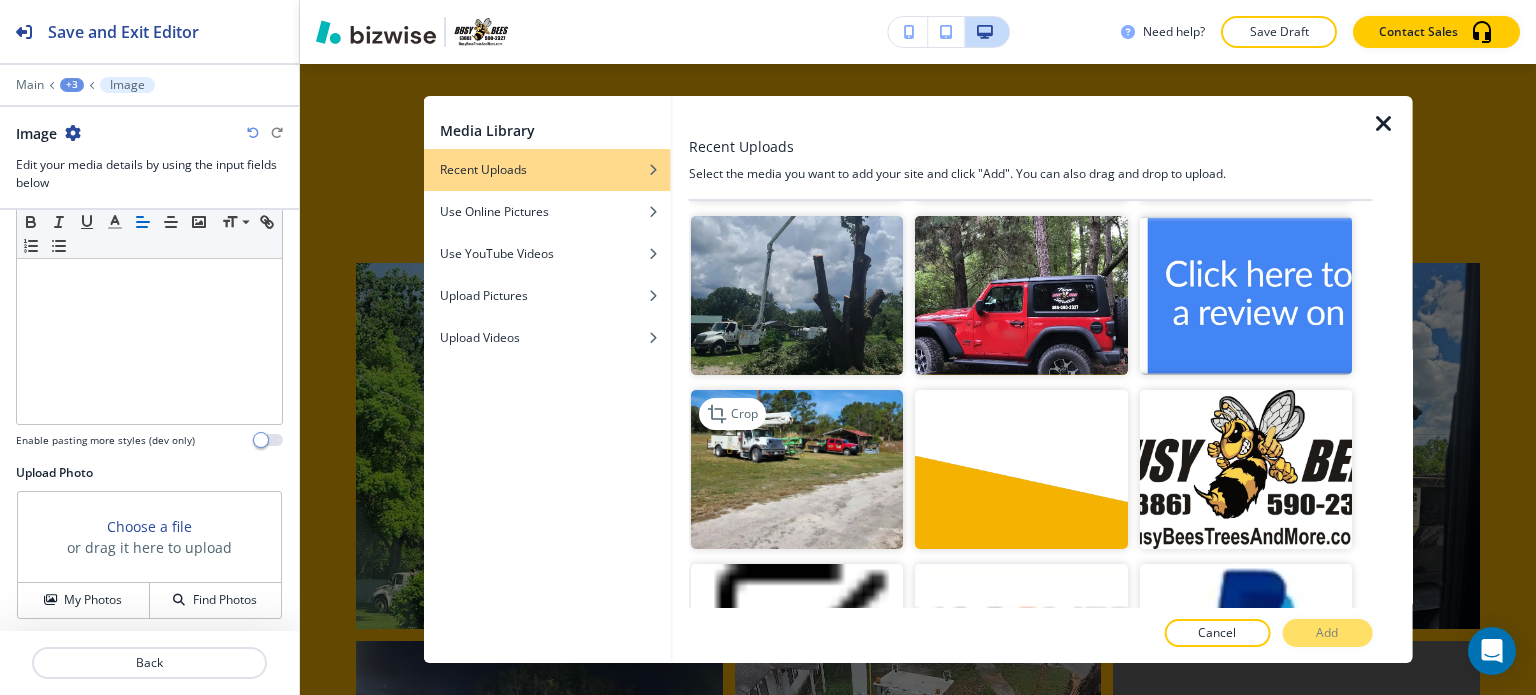 click at bounding box center (797, 469) 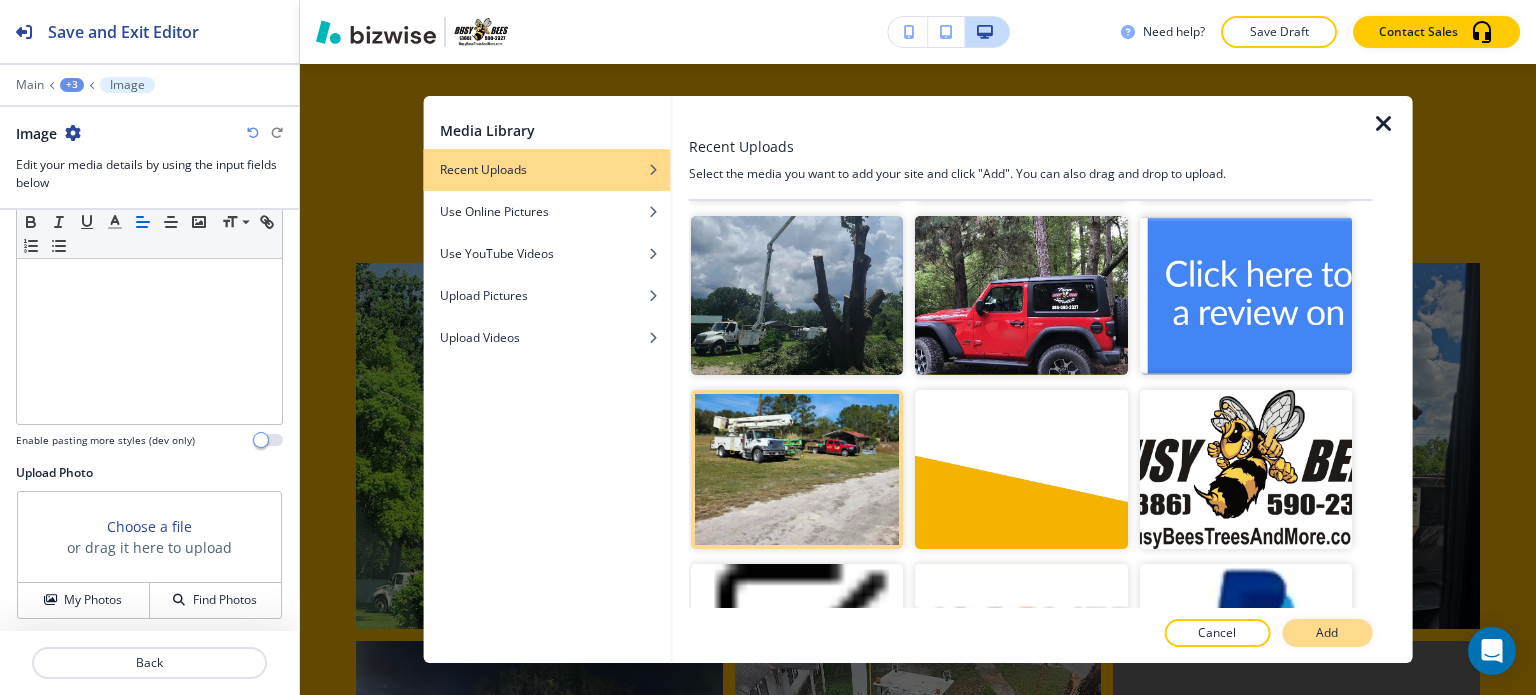 click on "Add" at bounding box center [1327, 633] 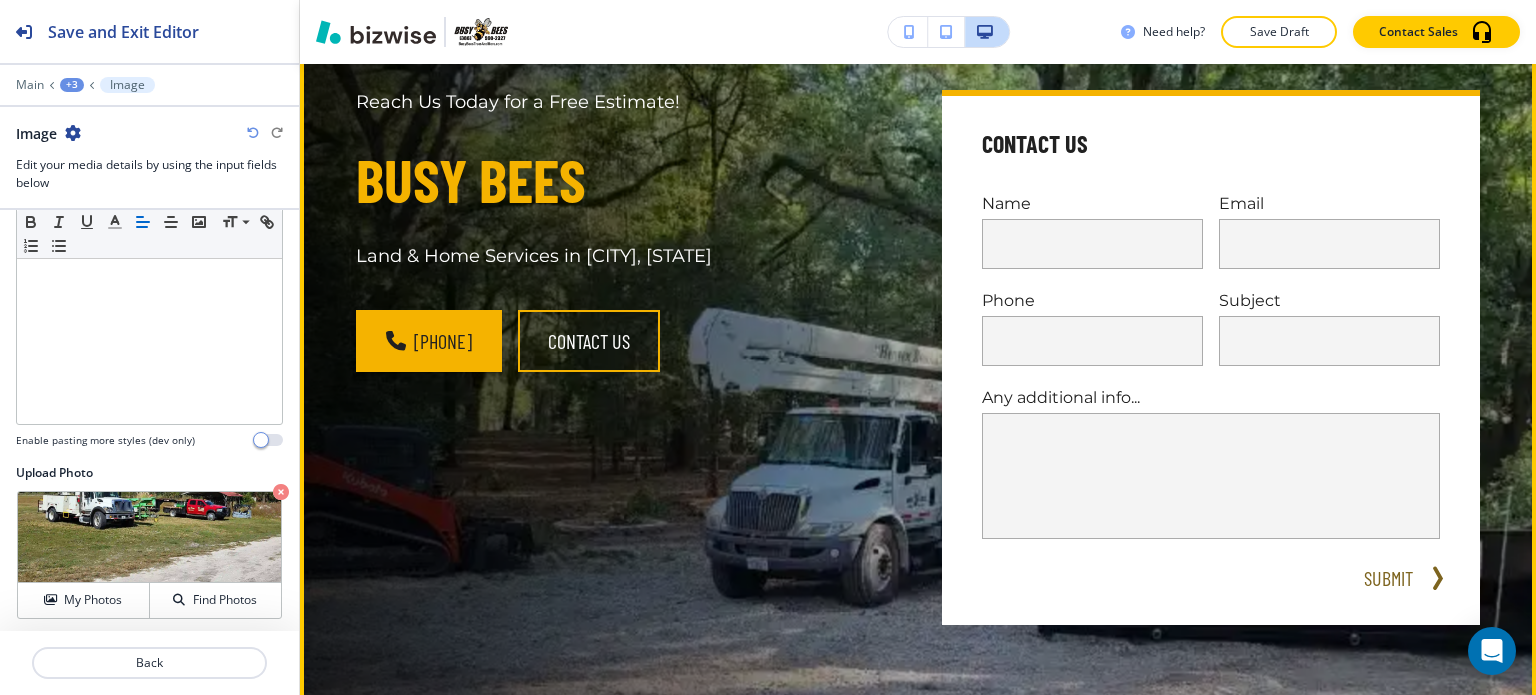scroll, scrollTop: 0, scrollLeft: 0, axis: both 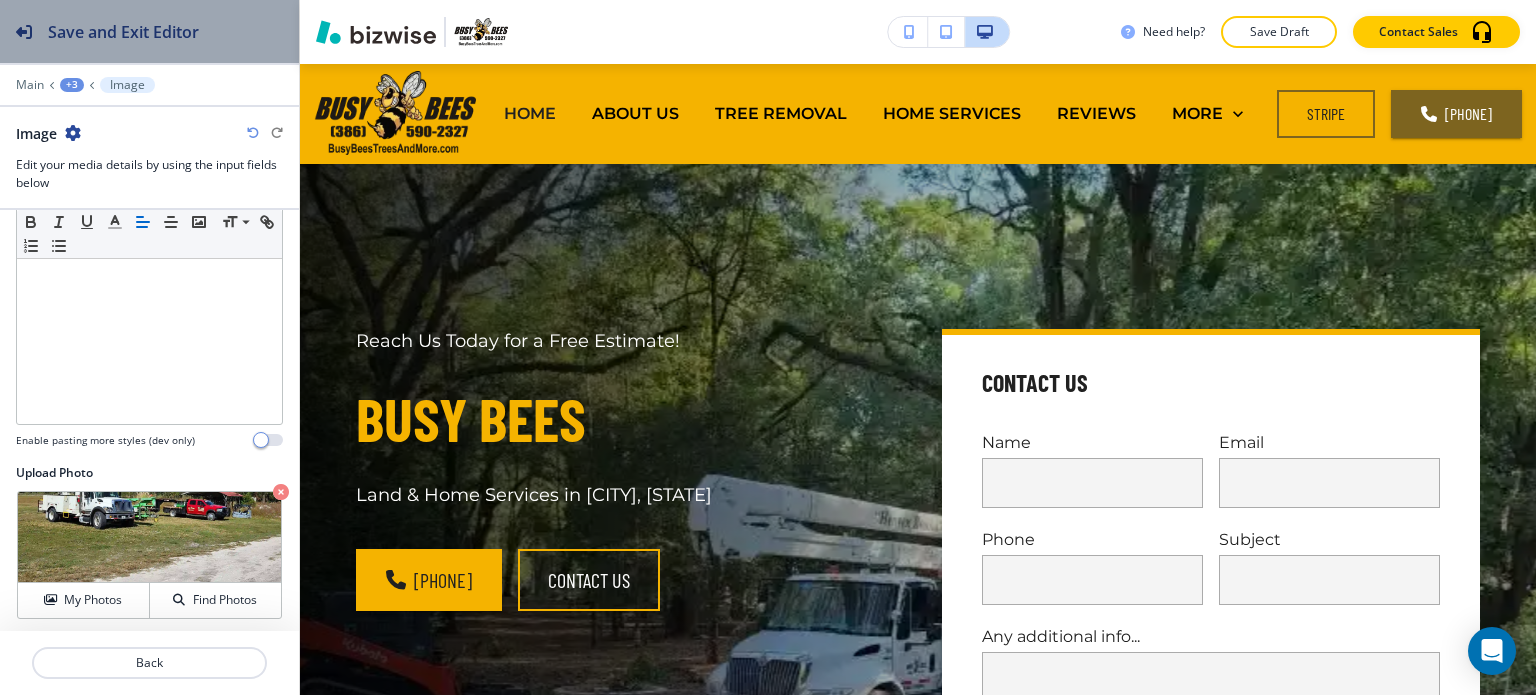click on "Save and Exit Editor" at bounding box center (123, 32) 